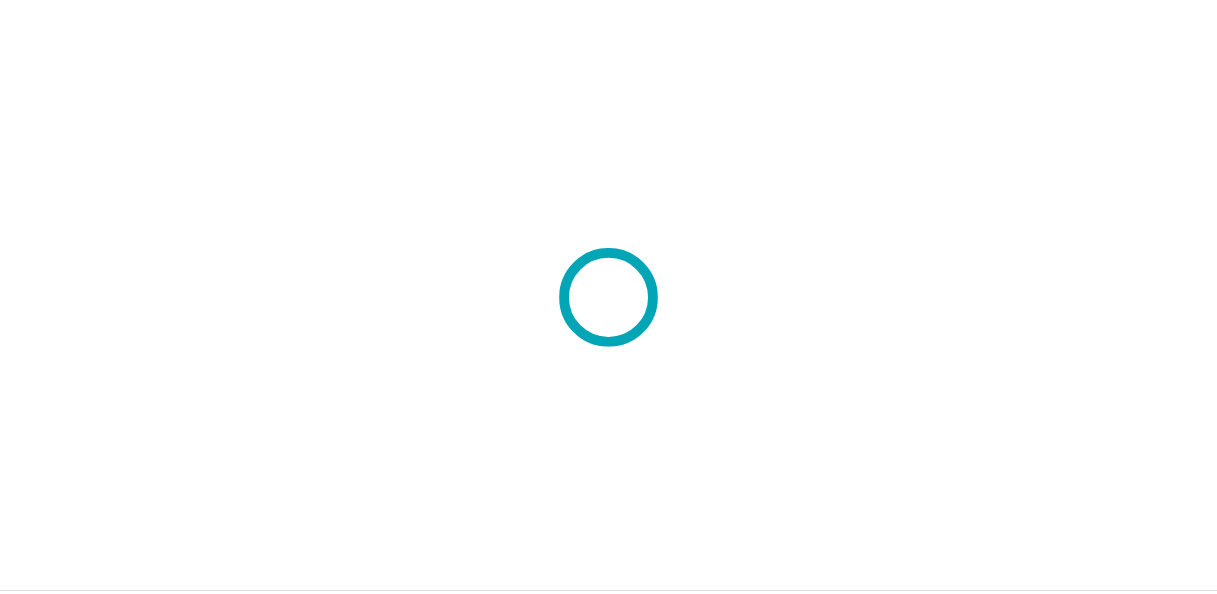 scroll, scrollTop: 0, scrollLeft: 0, axis: both 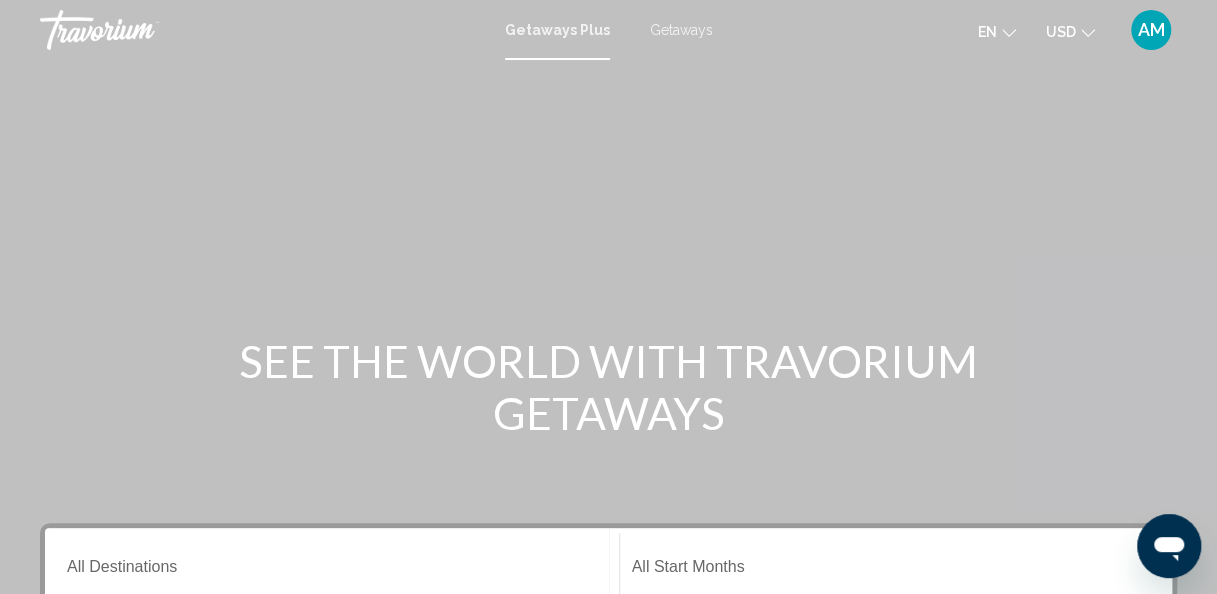 drag, startPoint x: 0, startPoint y: 0, endPoint x: 139, endPoint y: 357, distance: 383.10574 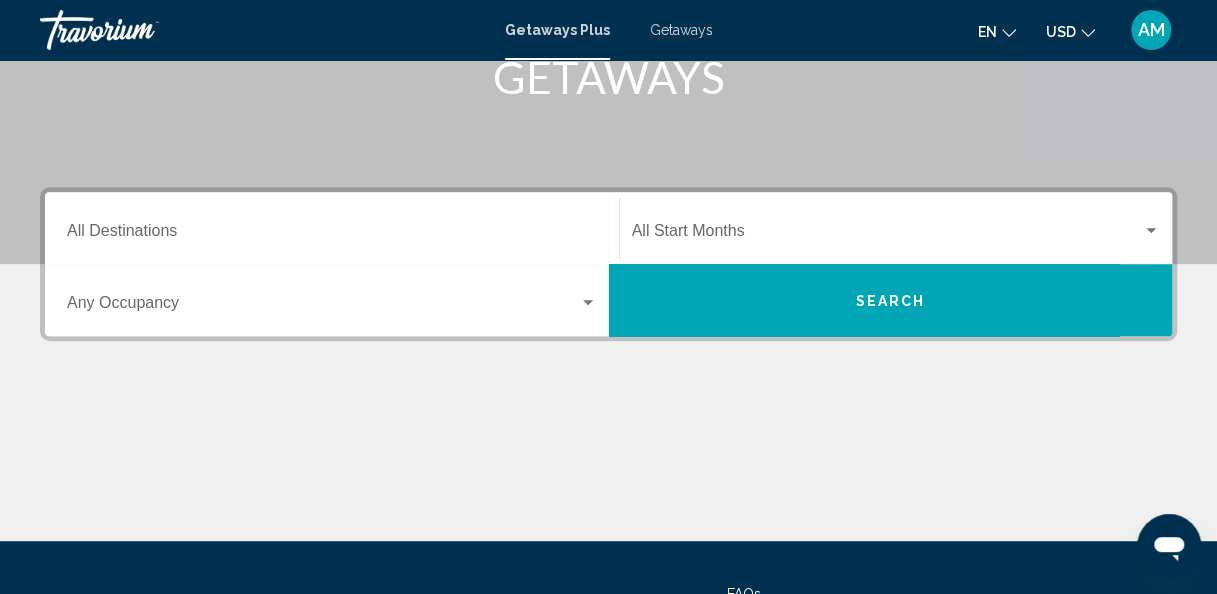 scroll, scrollTop: 337, scrollLeft: 0, axis: vertical 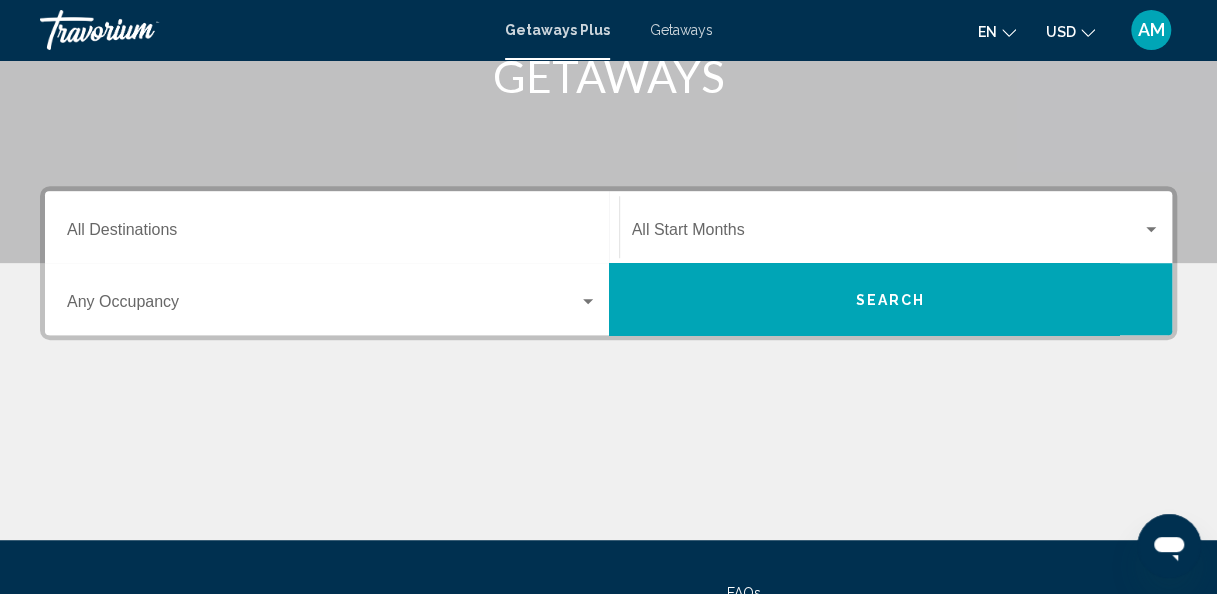click on "Occupancy Any Occupancy" at bounding box center [332, 299] 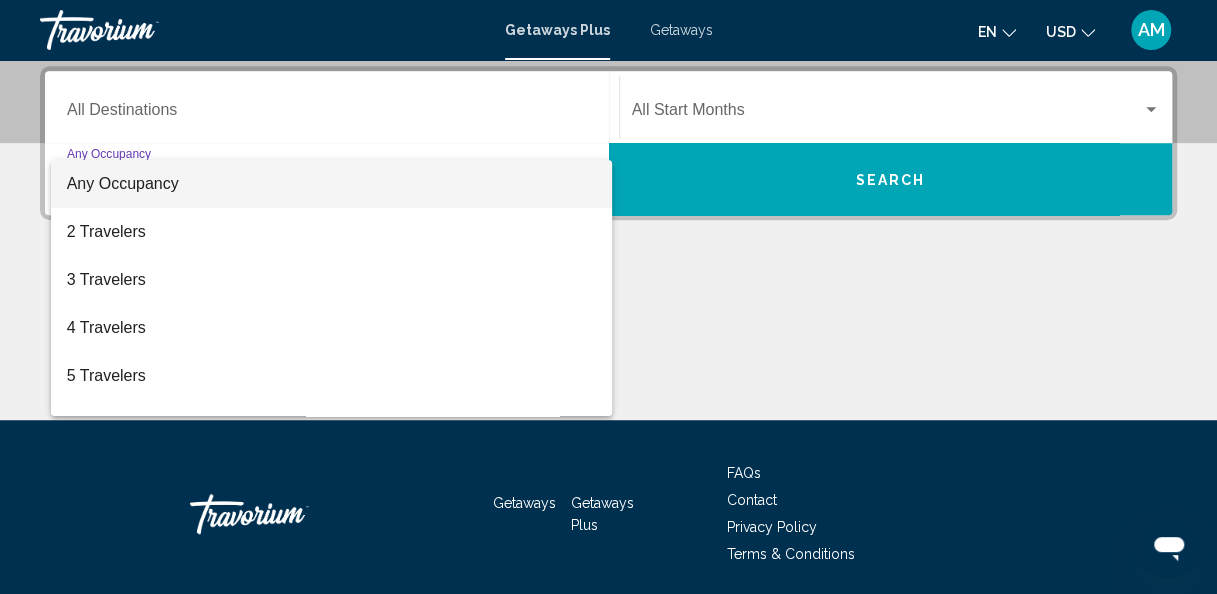 scroll, scrollTop: 458, scrollLeft: 0, axis: vertical 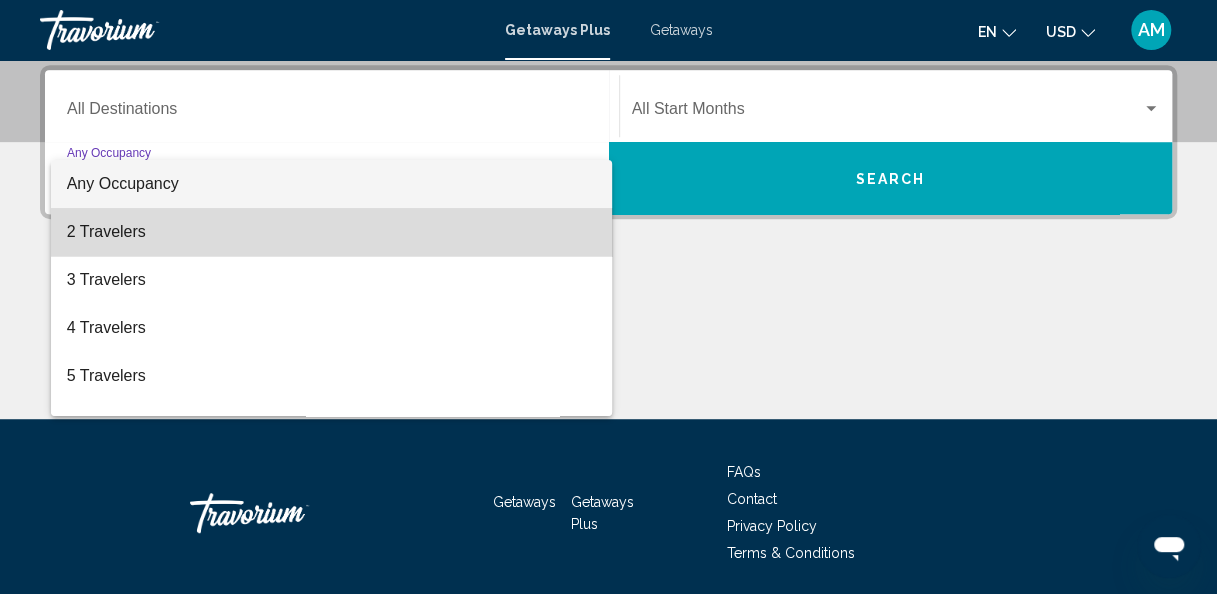 click on "2 Travelers" at bounding box center [332, 232] 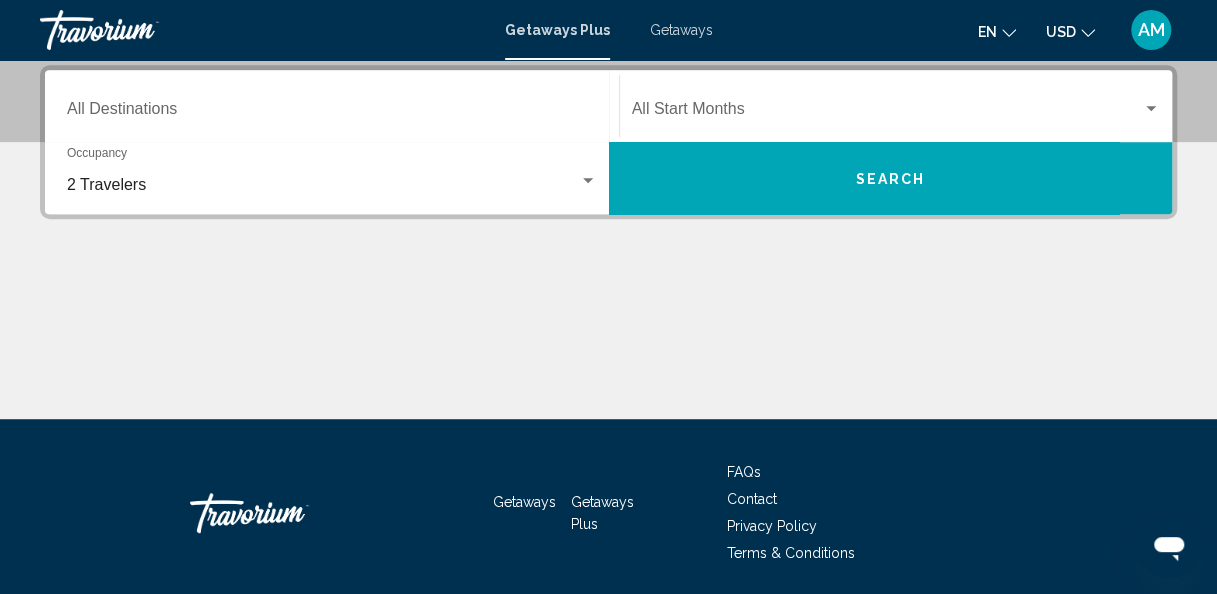 click on "Start Month All Start Months" 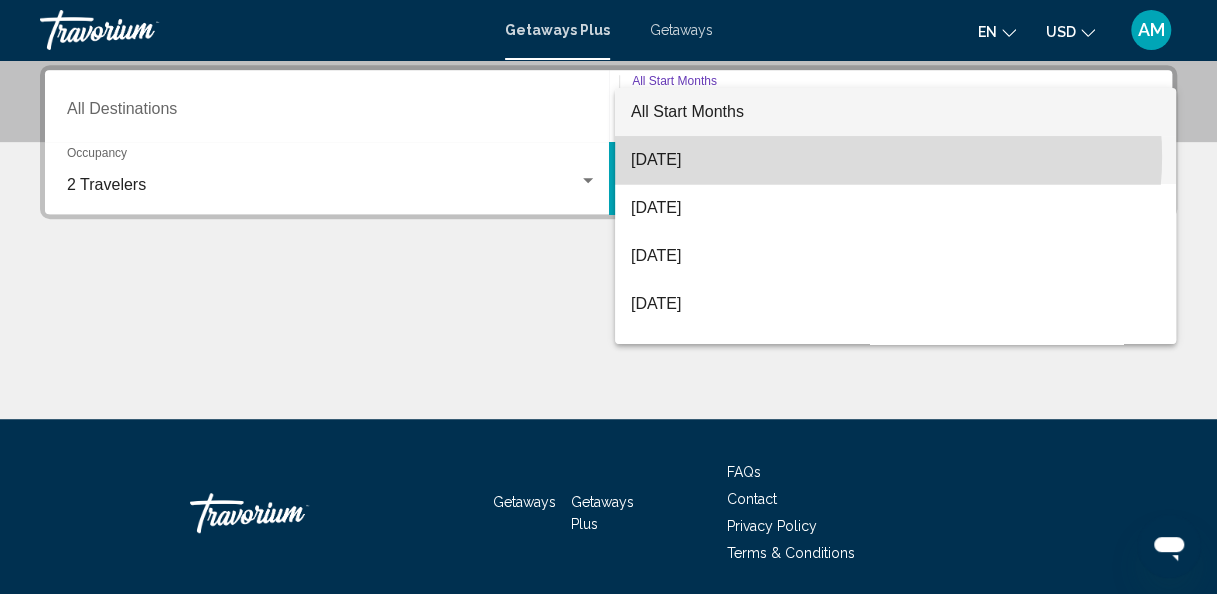 click on "[DATE]" at bounding box center (895, 160) 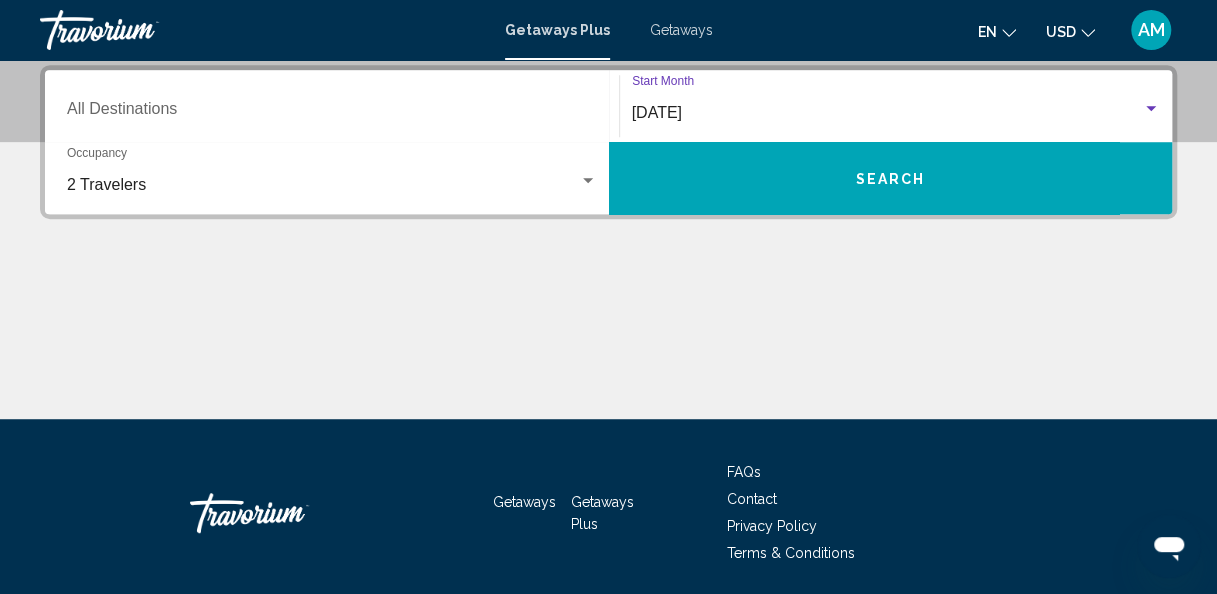 click on "Search" at bounding box center [891, 178] 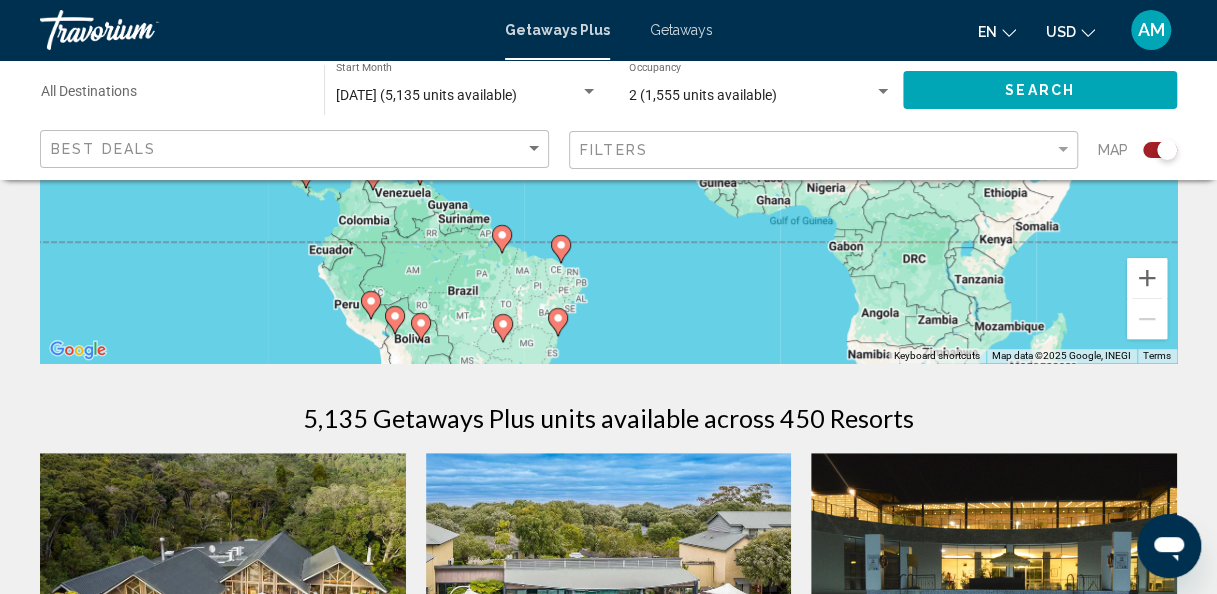 scroll, scrollTop: 0, scrollLeft: 0, axis: both 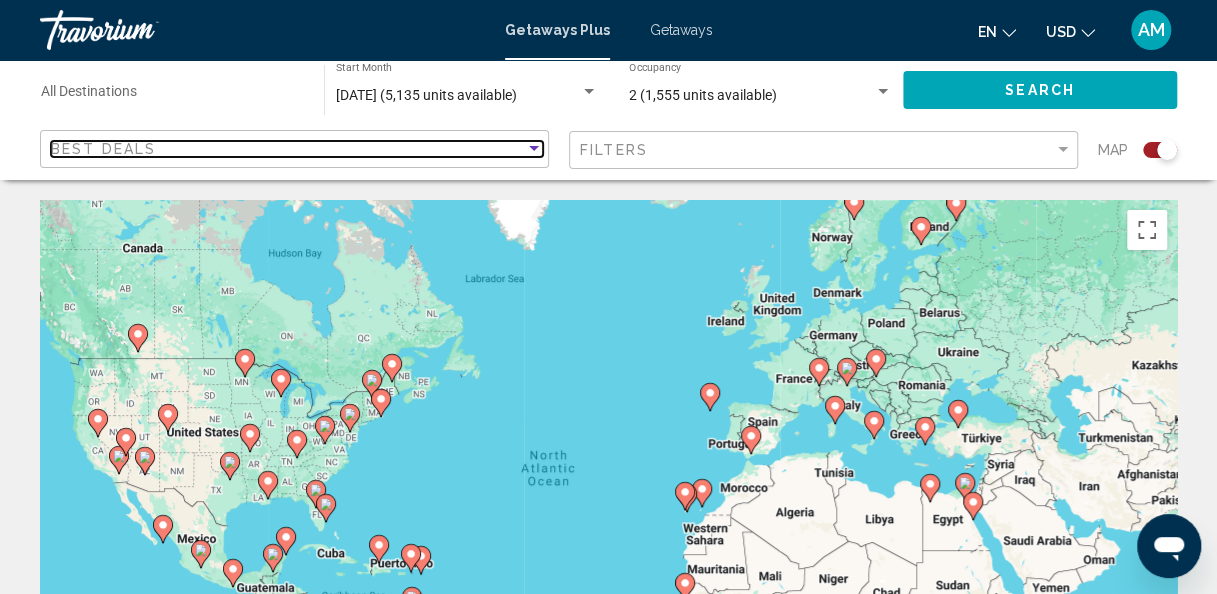 click at bounding box center (534, 149) 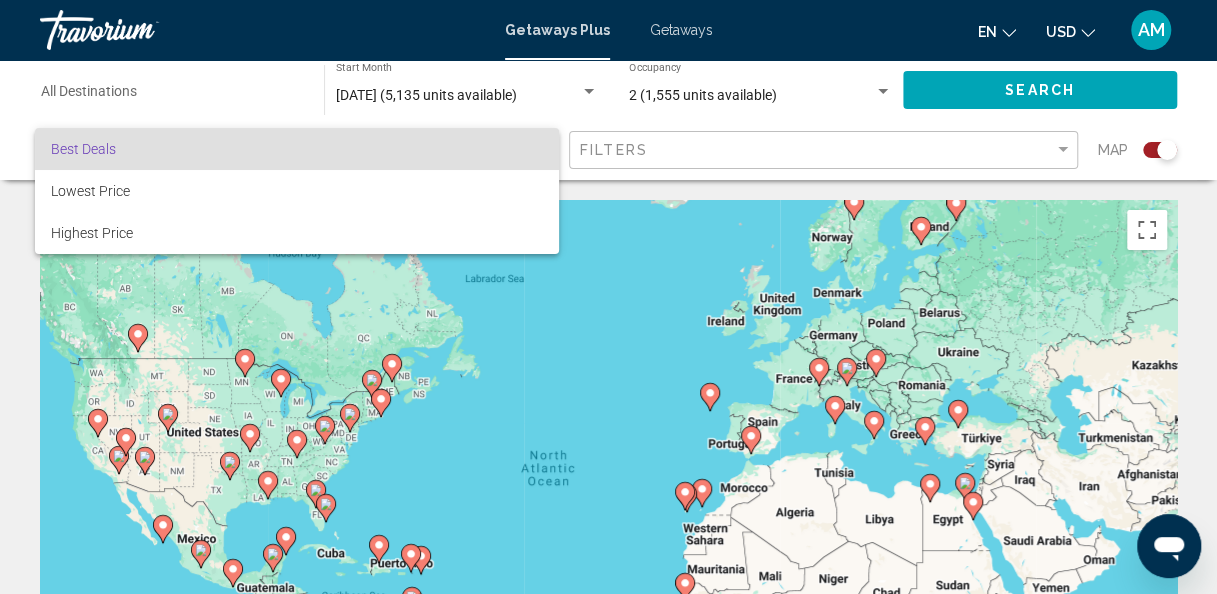 click at bounding box center [608, 297] 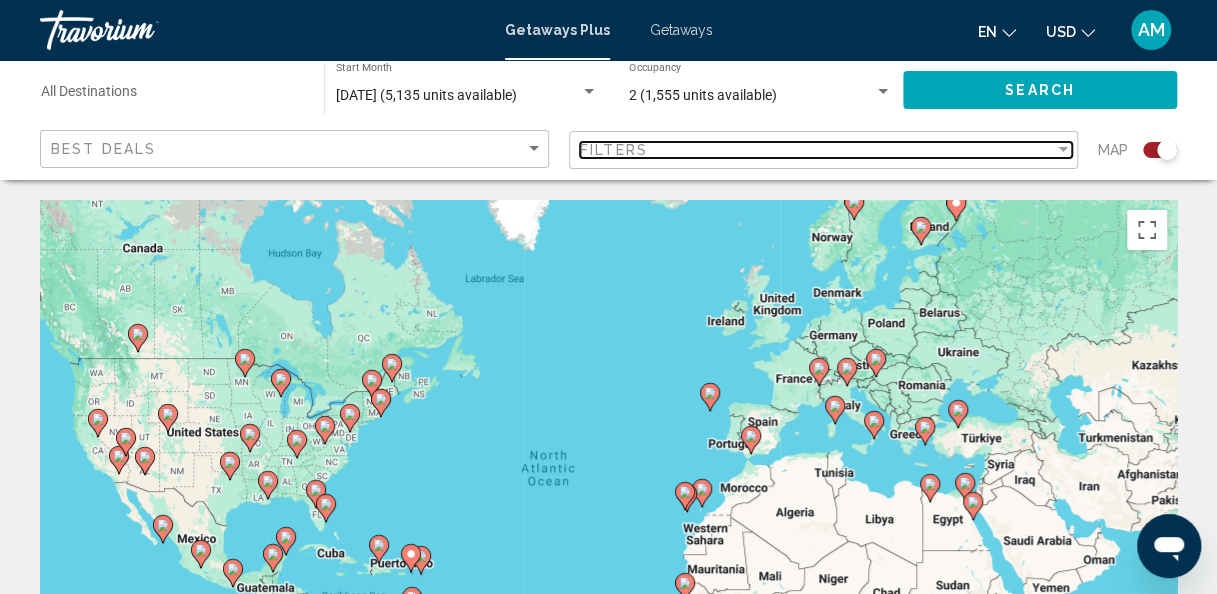 click at bounding box center (1063, 149) 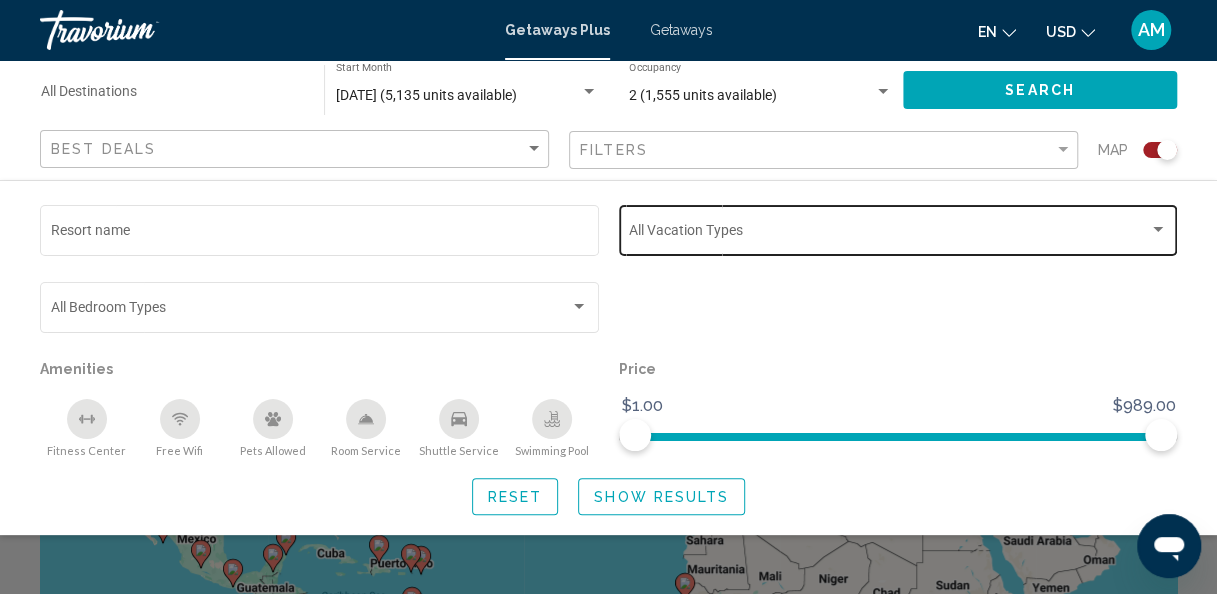 click at bounding box center (1158, 230) 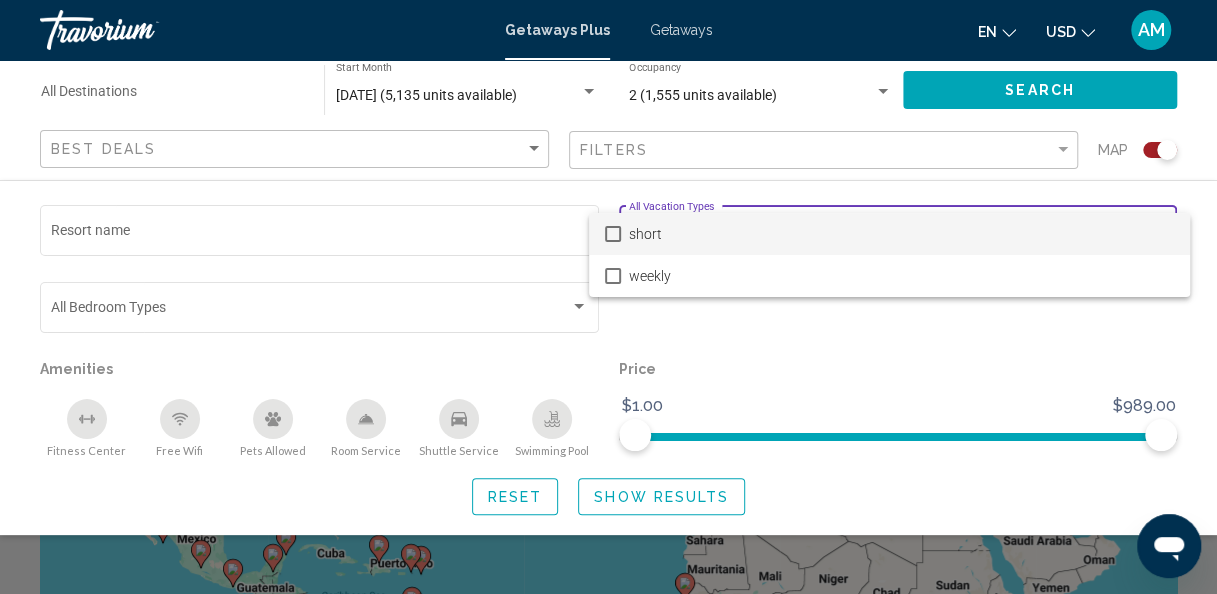 click at bounding box center [608, 297] 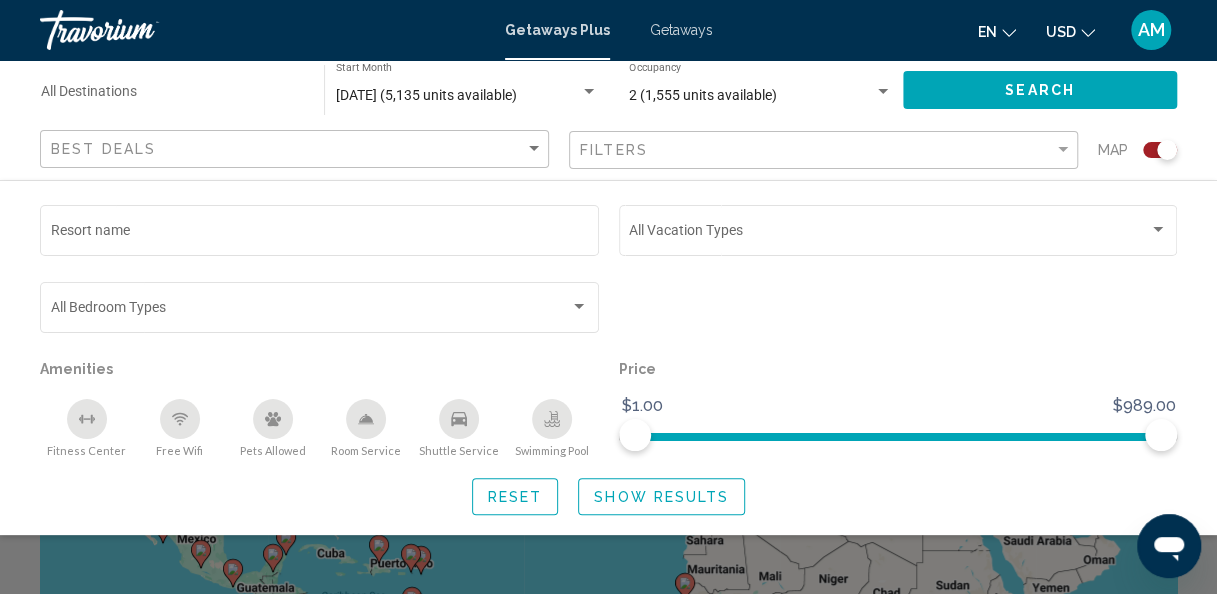 click 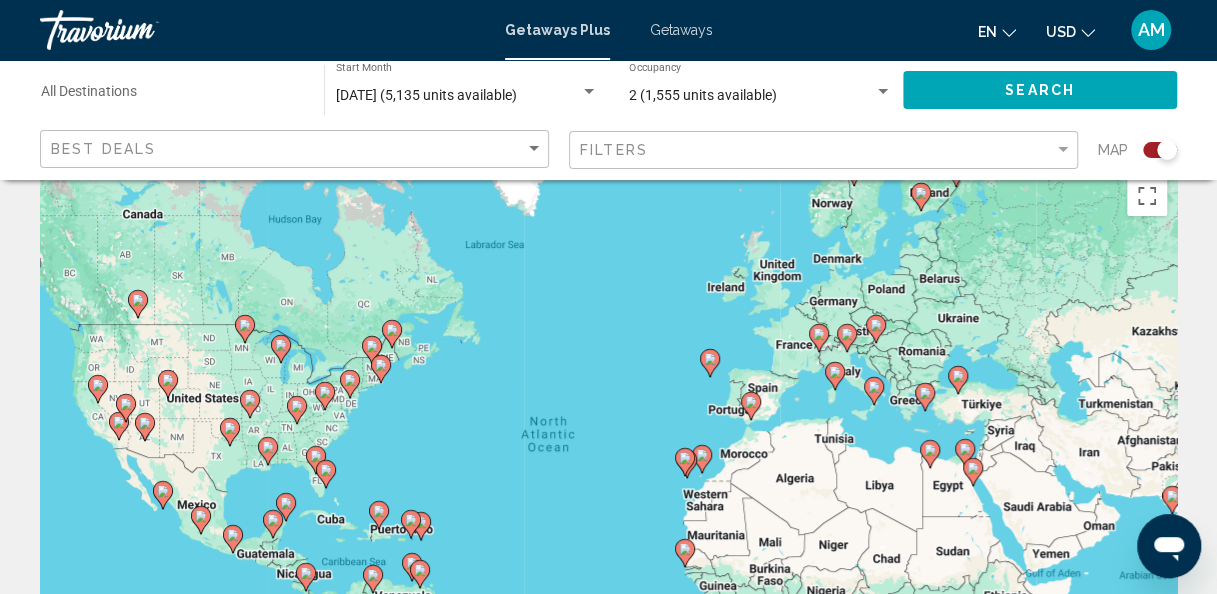 scroll, scrollTop: 34, scrollLeft: 0, axis: vertical 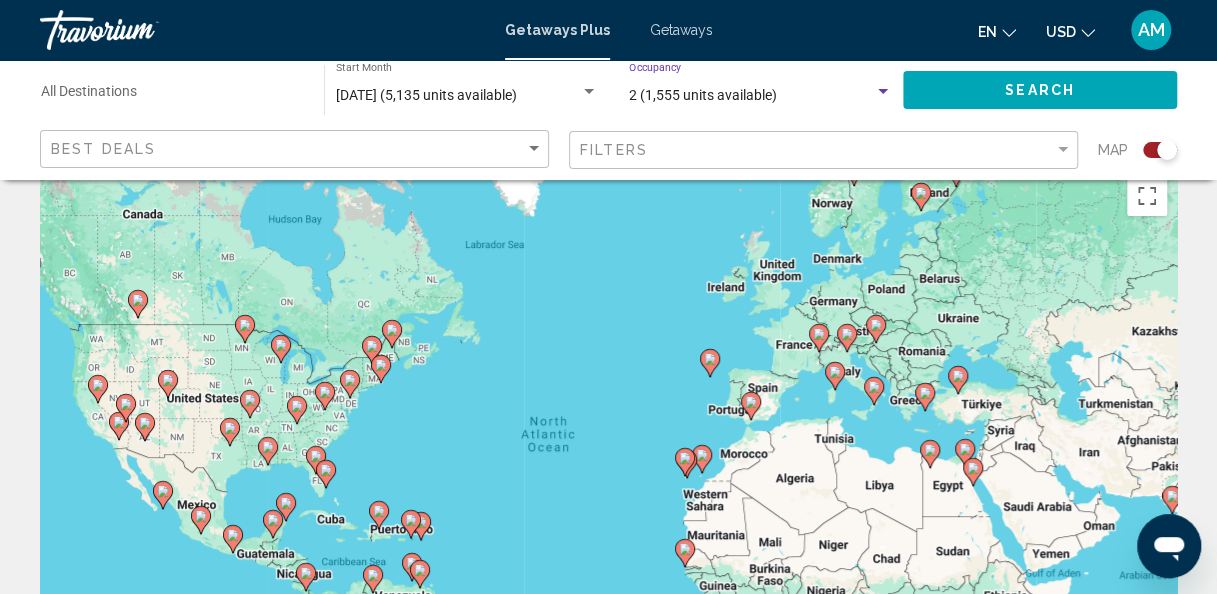 click at bounding box center [883, 92] 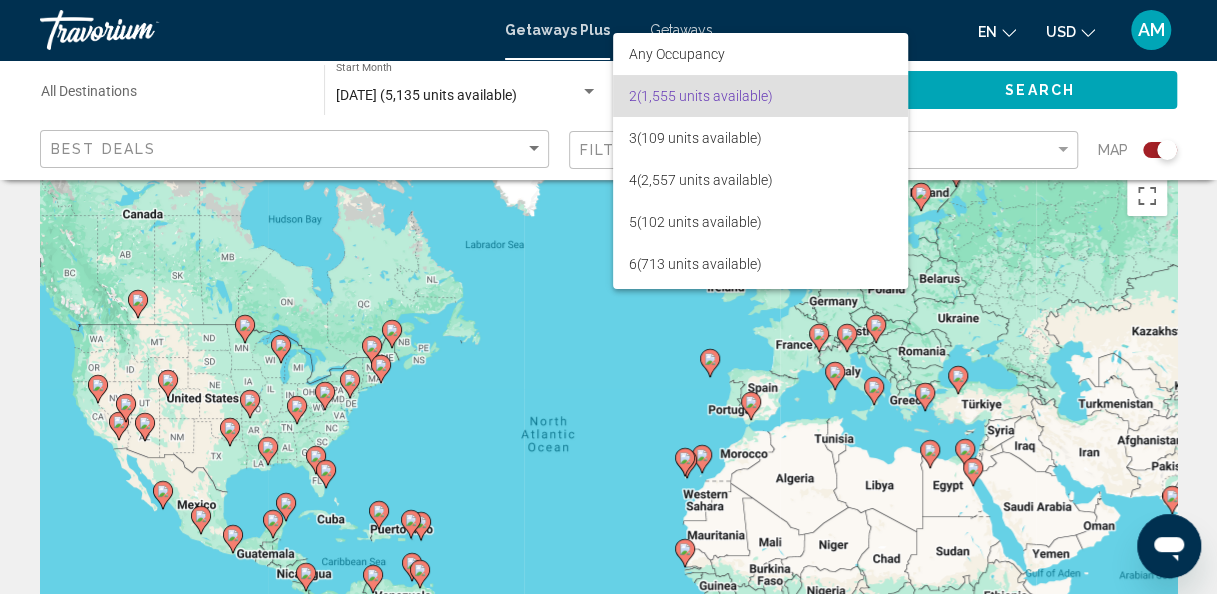 click at bounding box center (608, 297) 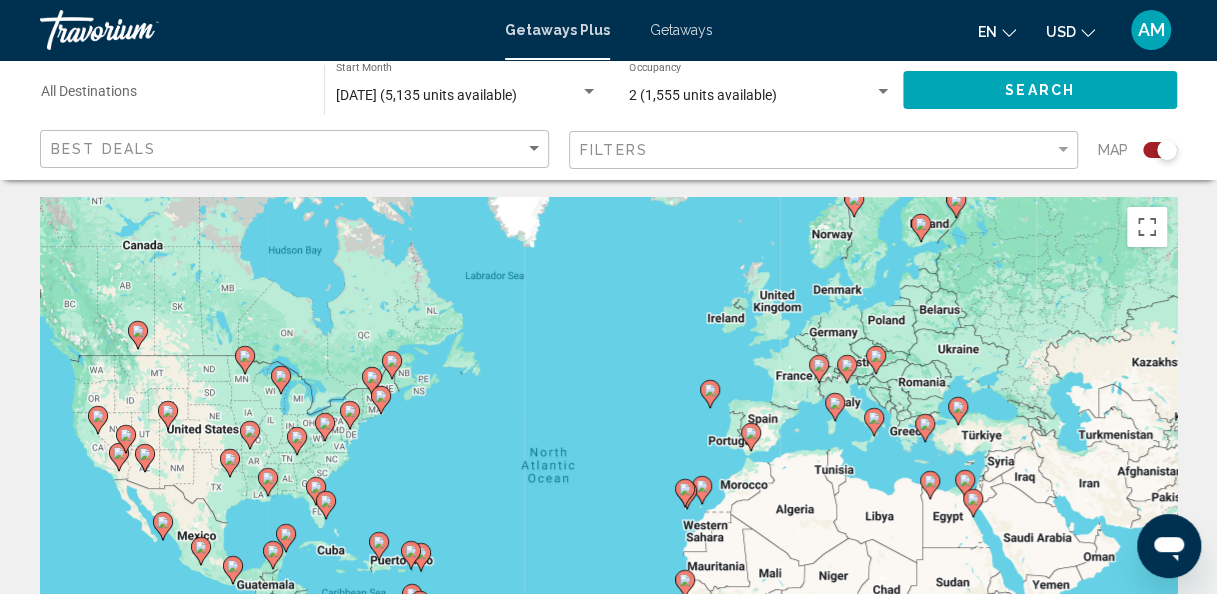scroll, scrollTop: 0, scrollLeft: 0, axis: both 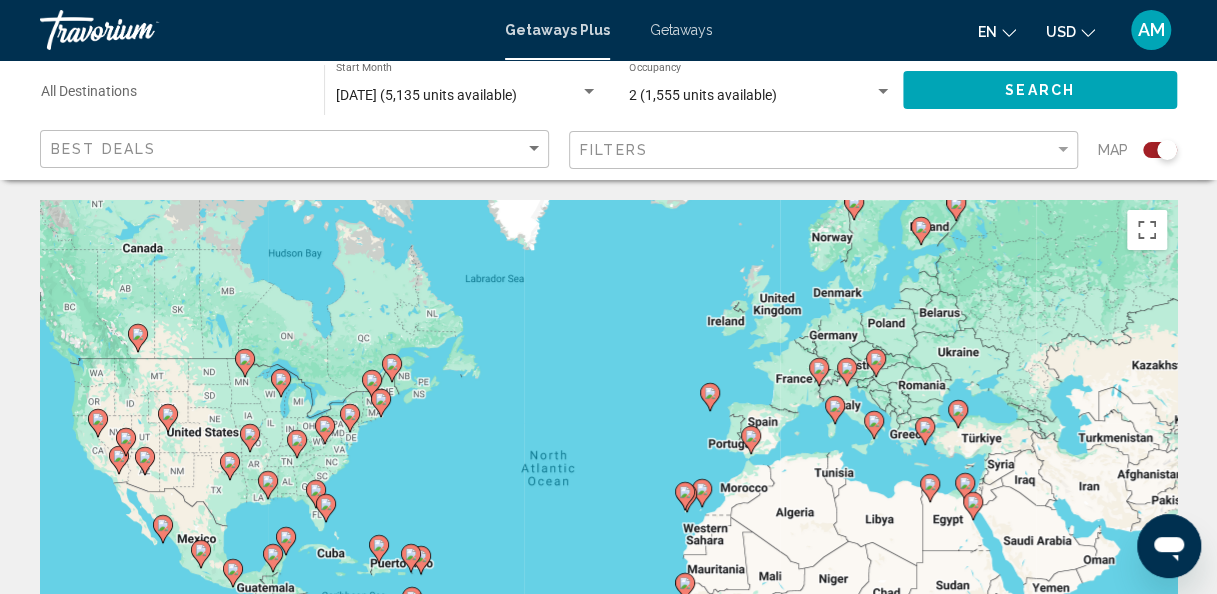 click 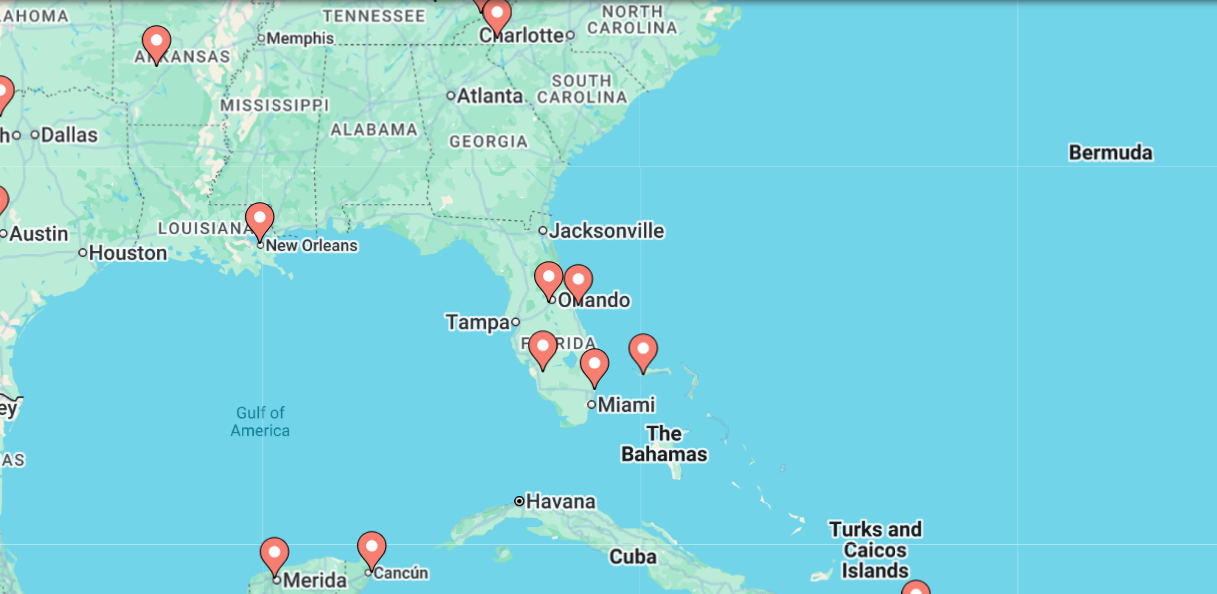 scroll, scrollTop: 65, scrollLeft: 0, axis: vertical 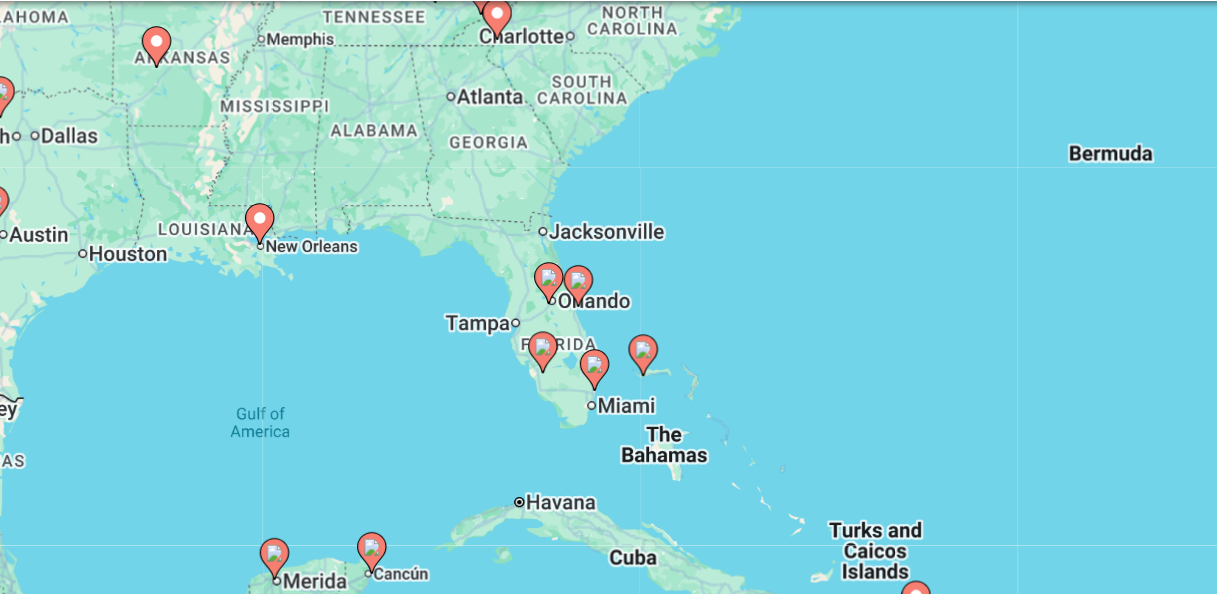 click 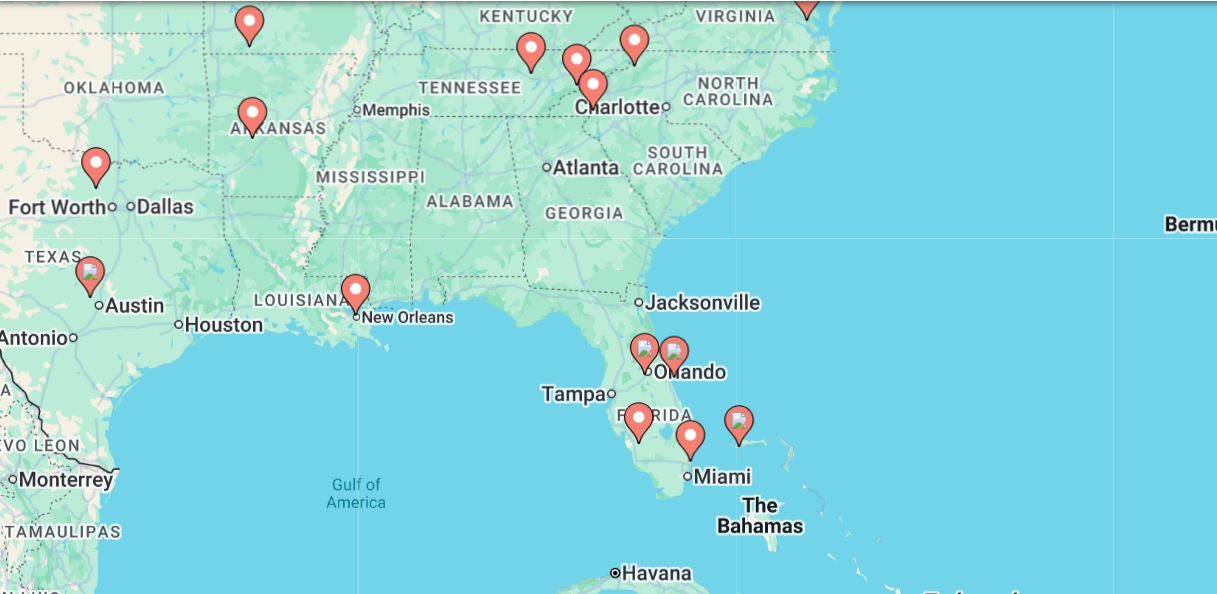 click 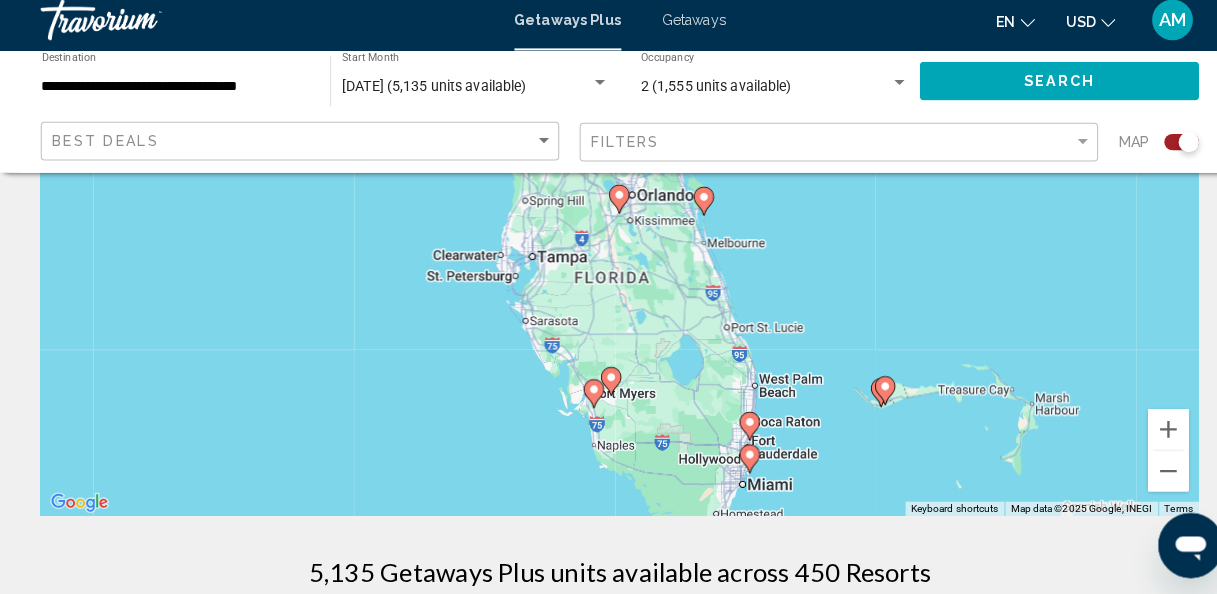 scroll, scrollTop: 287, scrollLeft: 0, axis: vertical 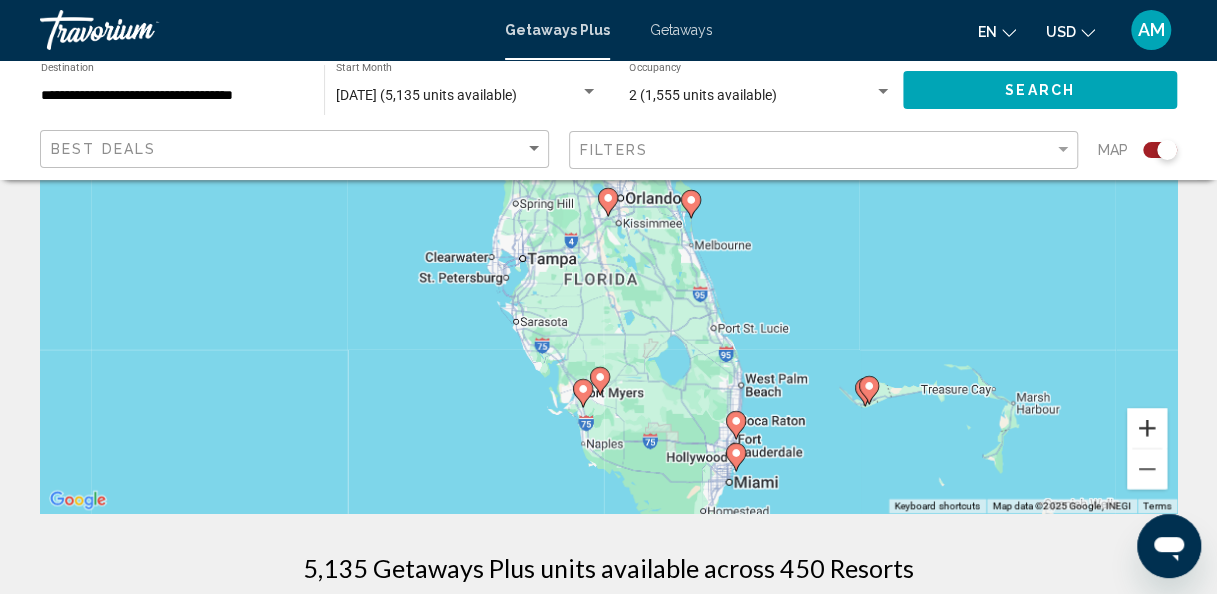click at bounding box center (1147, 428) 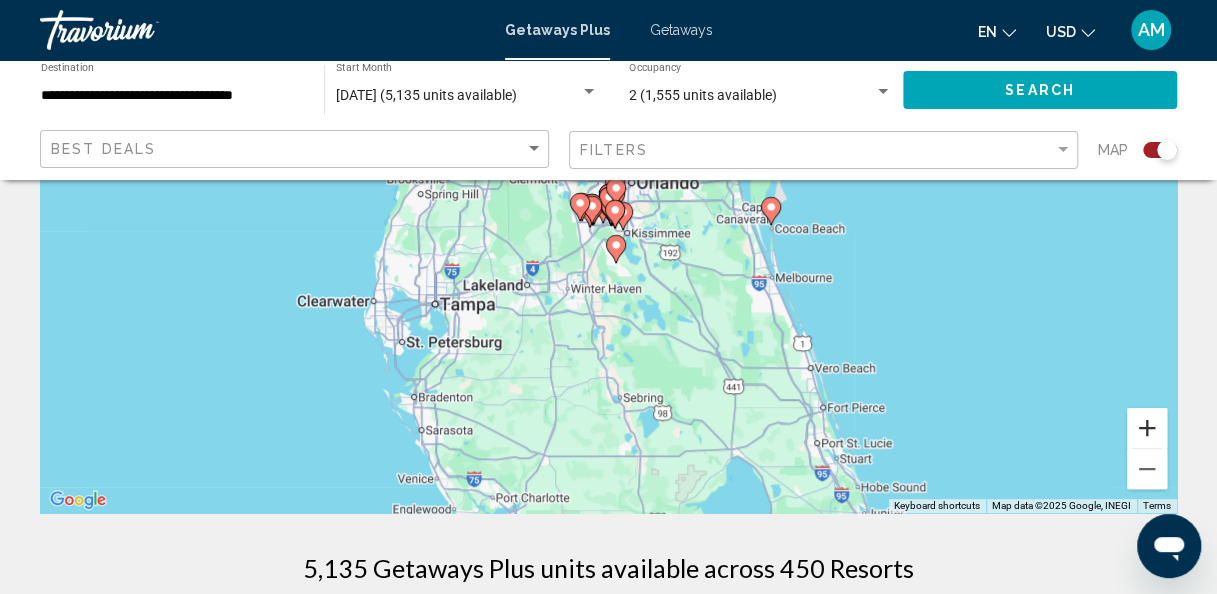 click at bounding box center (1147, 428) 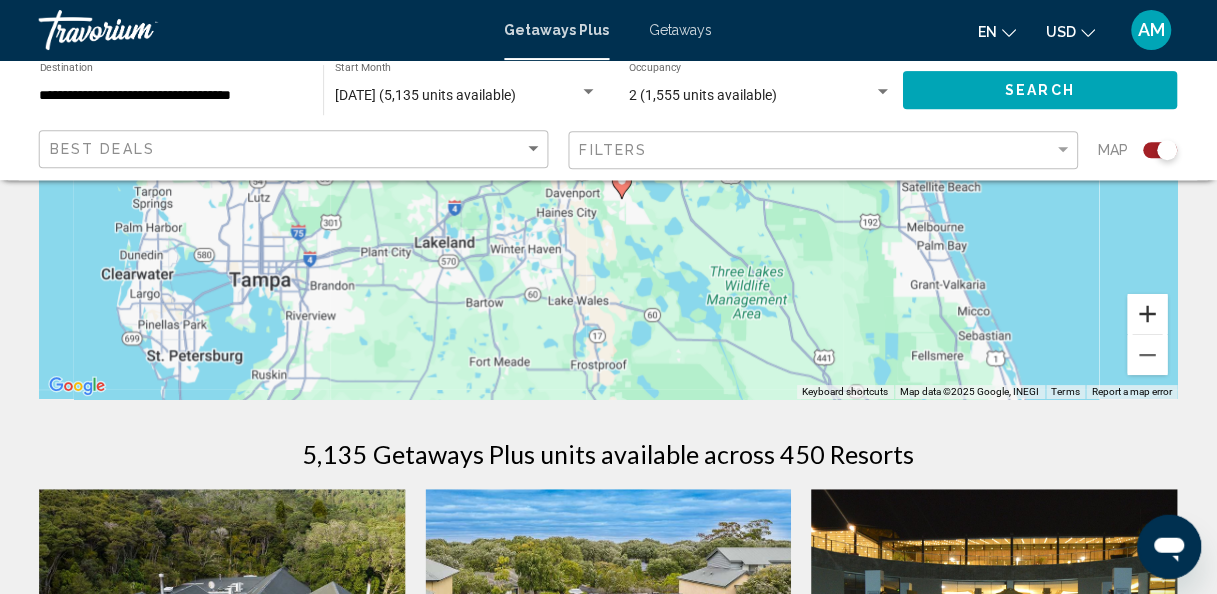 scroll, scrollTop: 401, scrollLeft: 0, axis: vertical 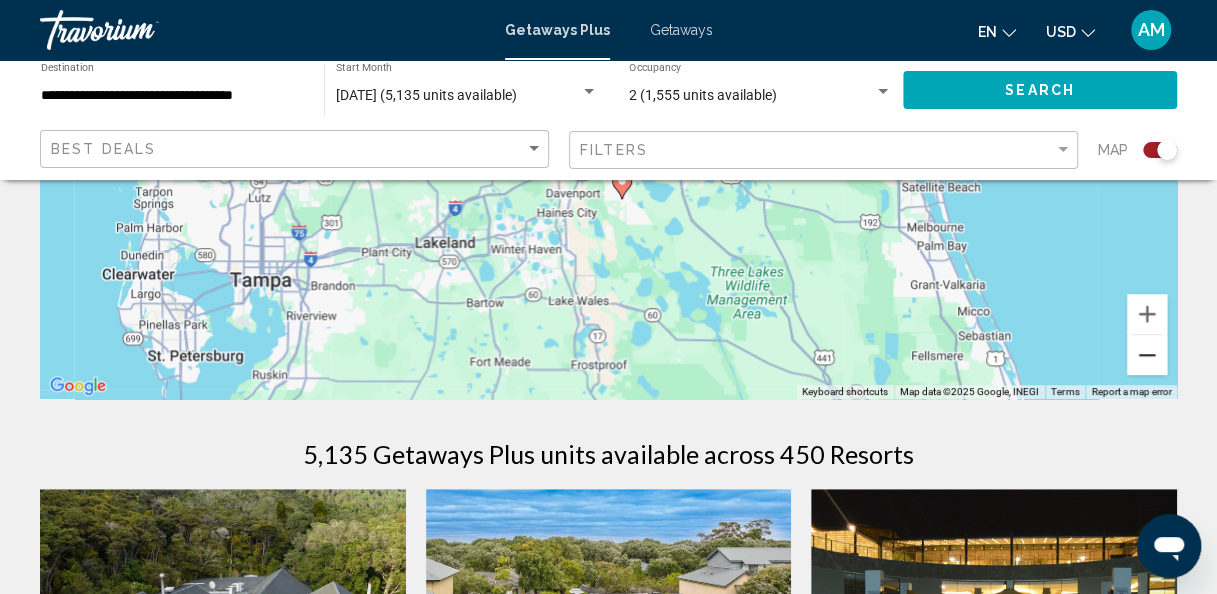click at bounding box center (1147, 355) 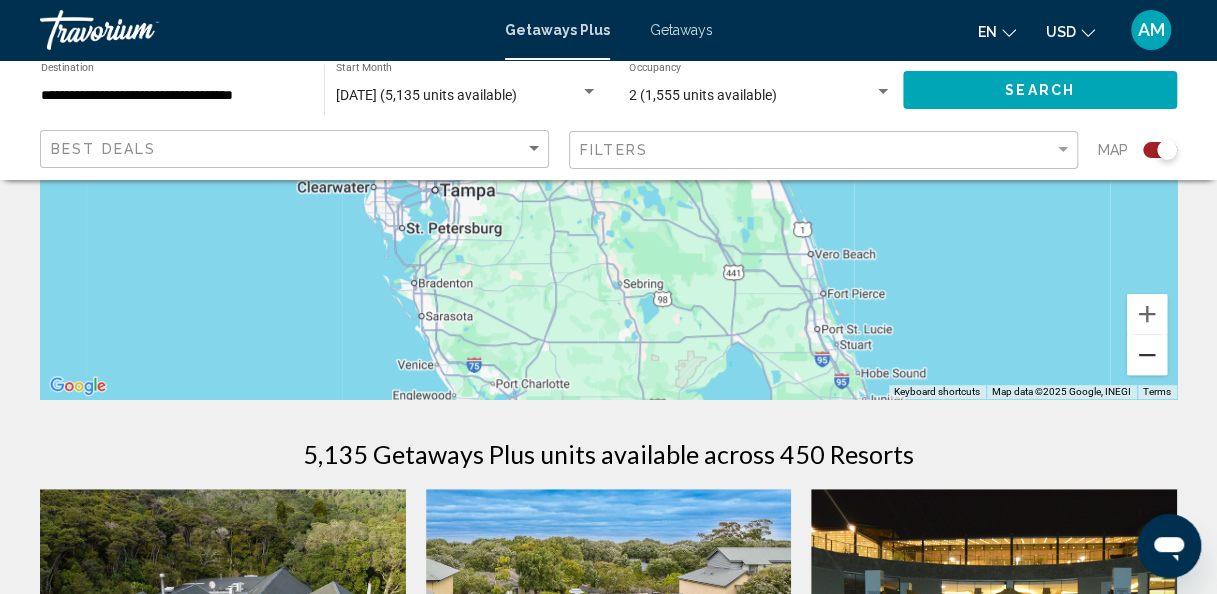 click at bounding box center (1147, 355) 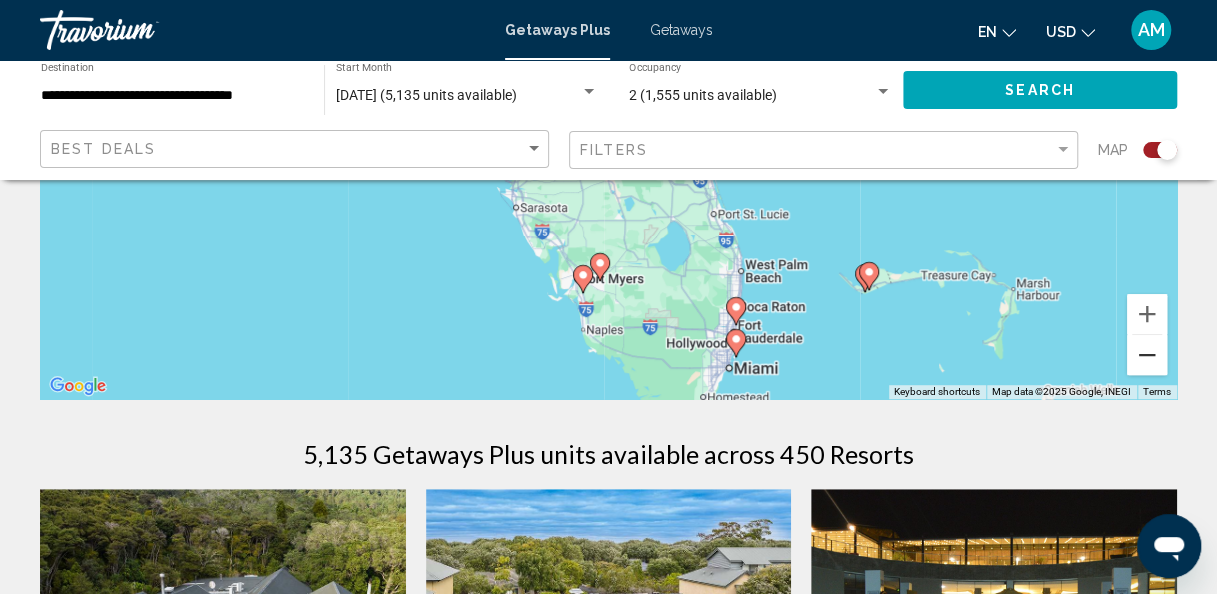 click at bounding box center [1147, 355] 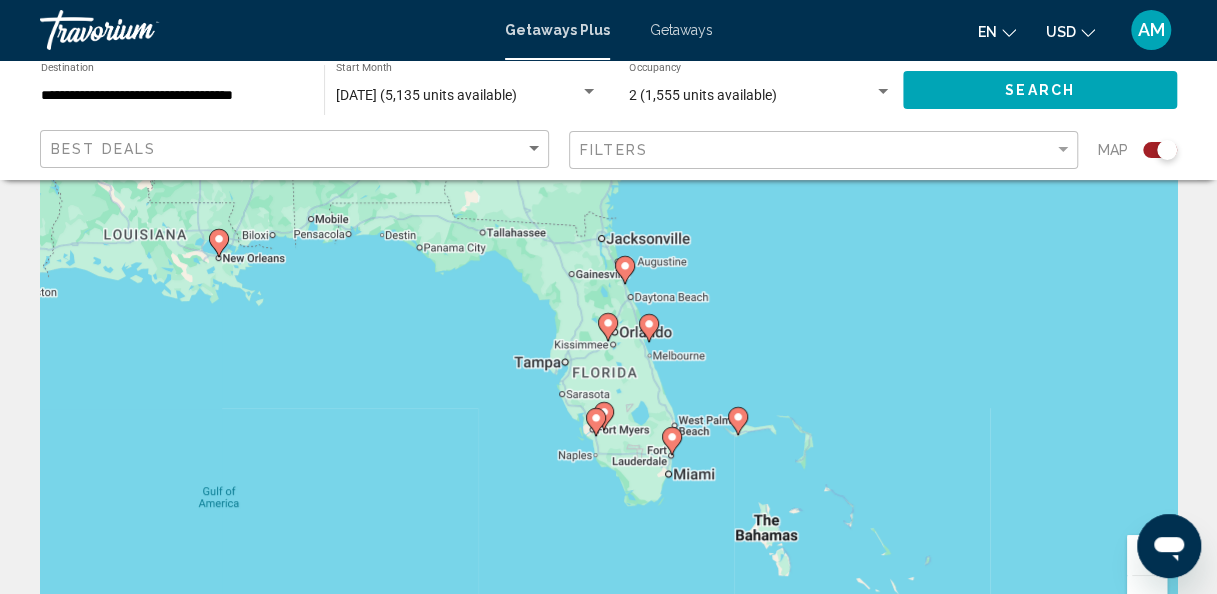 scroll, scrollTop: 161, scrollLeft: 0, axis: vertical 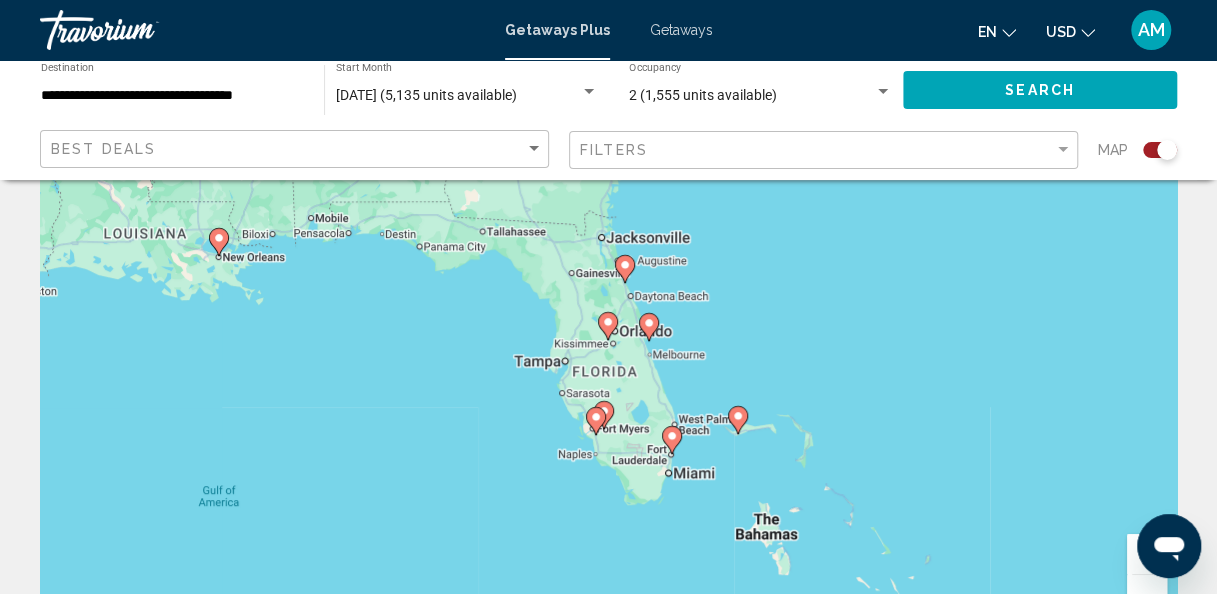 click on "To navigate, press the arrow keys. To activate drag with keyboard, press Alt + Enter. Once in keyboard drag state, use the arrow keys to move the marker. To complete the drag, press the Enter key. To cancel, press Escape." at bounding box center (608, 339) 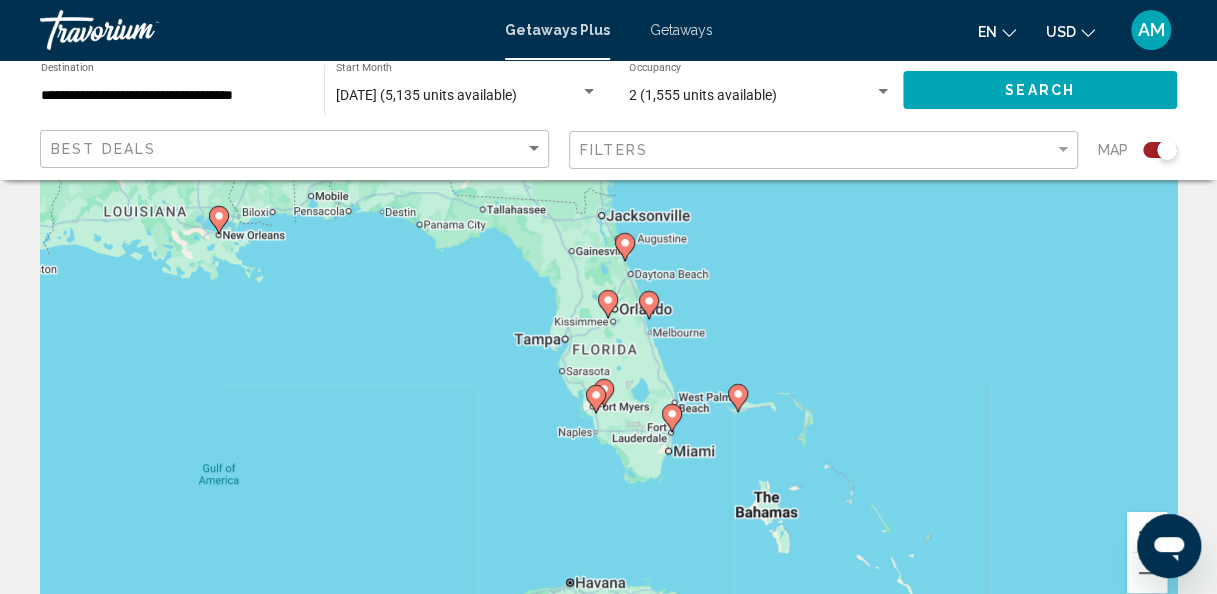 scroll, scrollTop: 182, scrollLeft: 0, axis: vertical 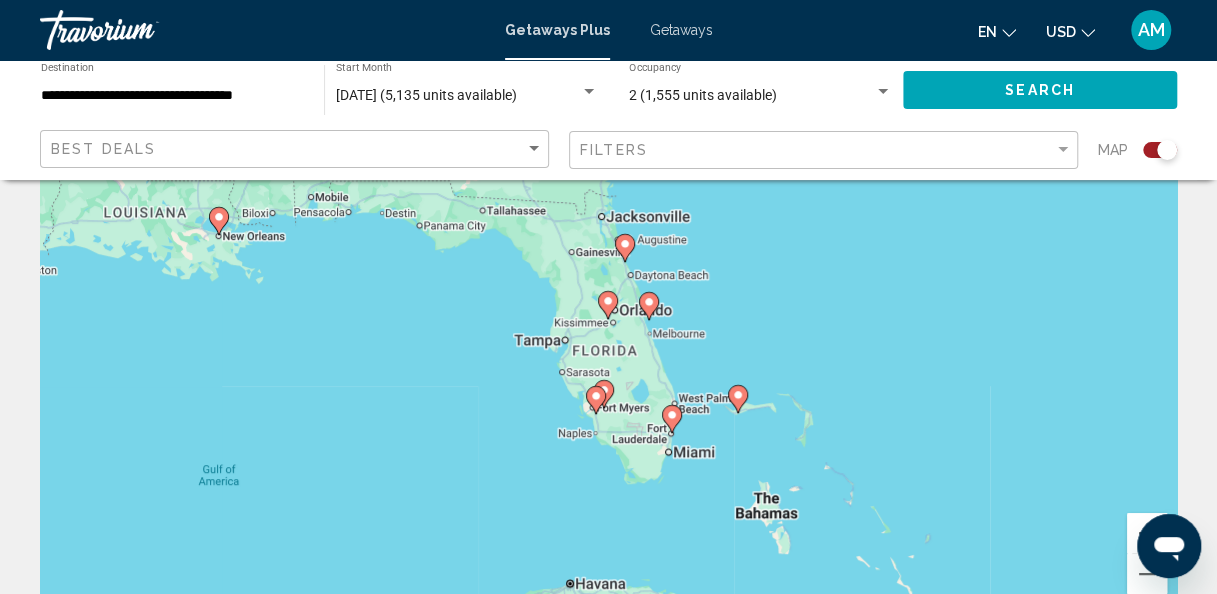 click 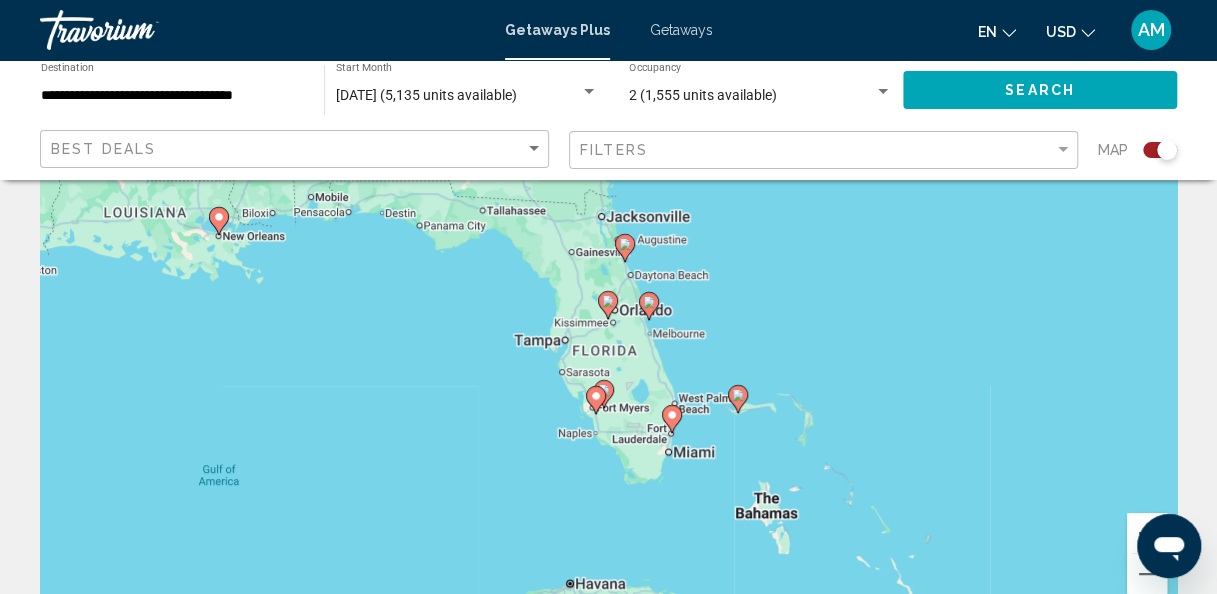 type on "**********" 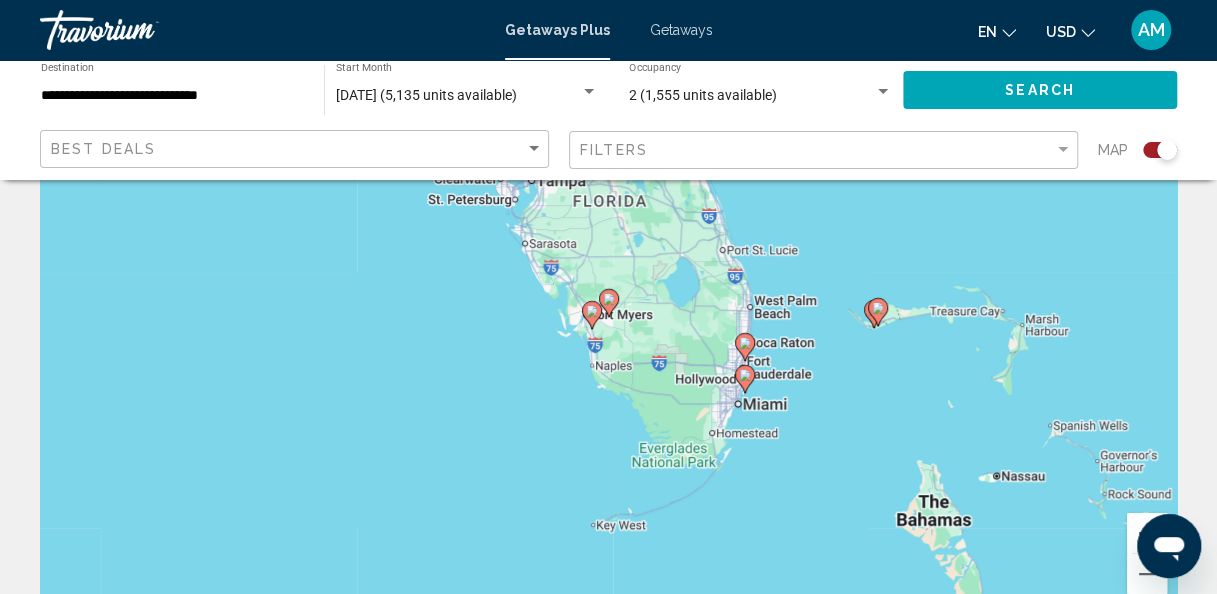 click on "To navigate, press the arrow keys. To activate drag with keyboard, press Alt + Enter. Once in keyboard drag state, use the arrow keys to move the marker. To complete the drag, press the Enter key. To cancel, press Escape." at bounding box center [608, 318] 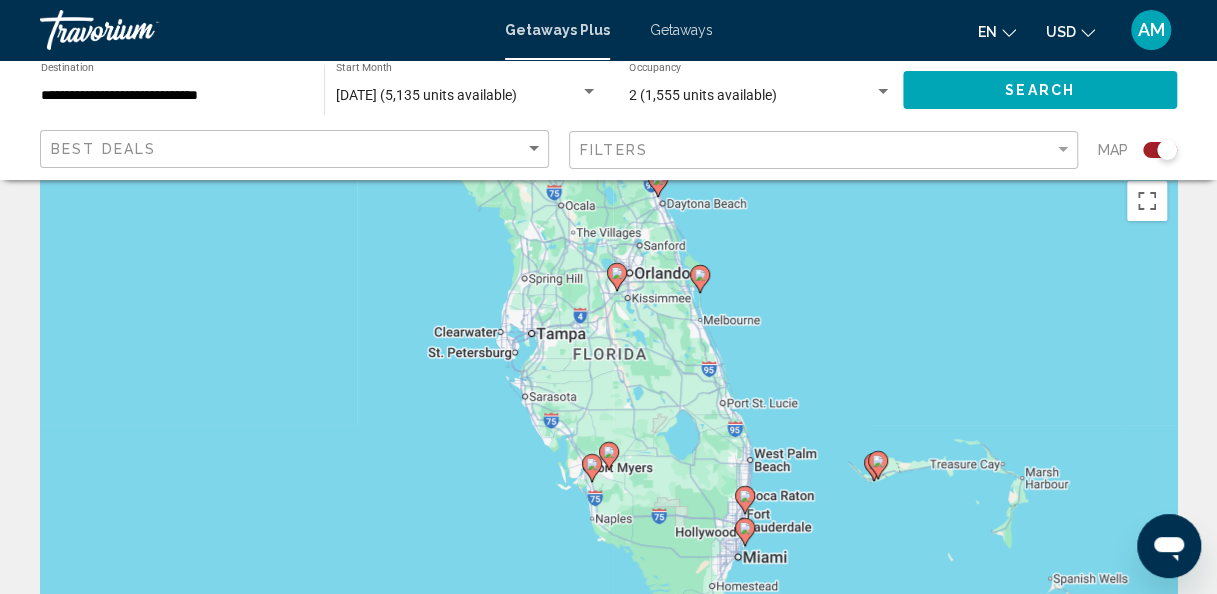 scroll, scrollTop: 35, scrollLeft: 0, axis: vertical 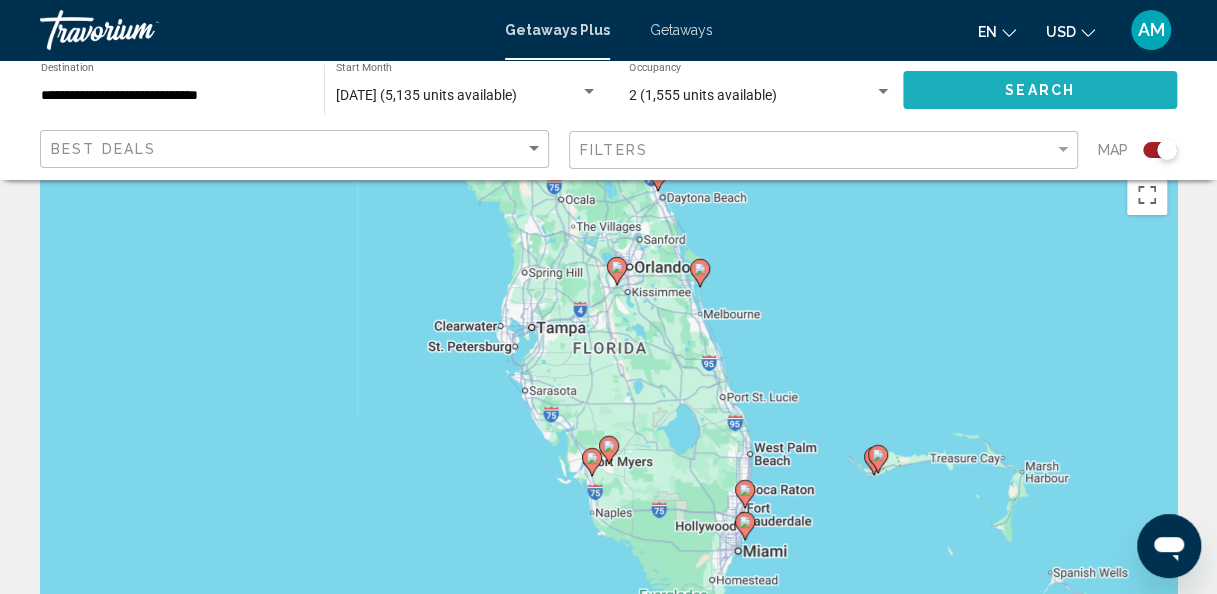 click on "Search" 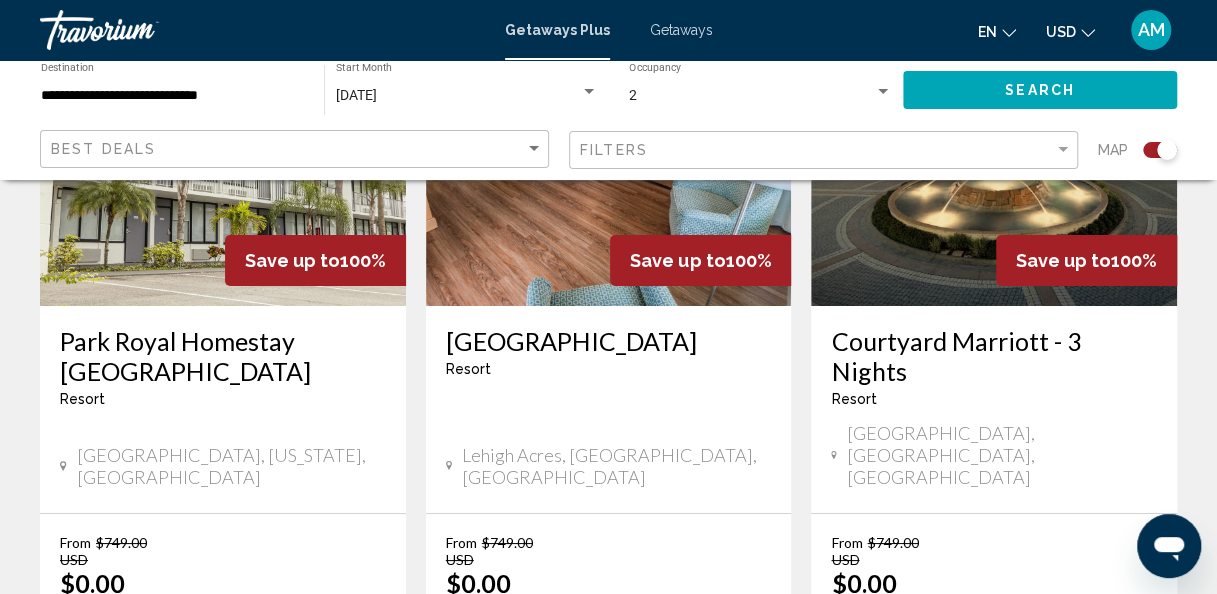 scroll, scrollTop: 3424, scrollLeft: 0, axis: vertical 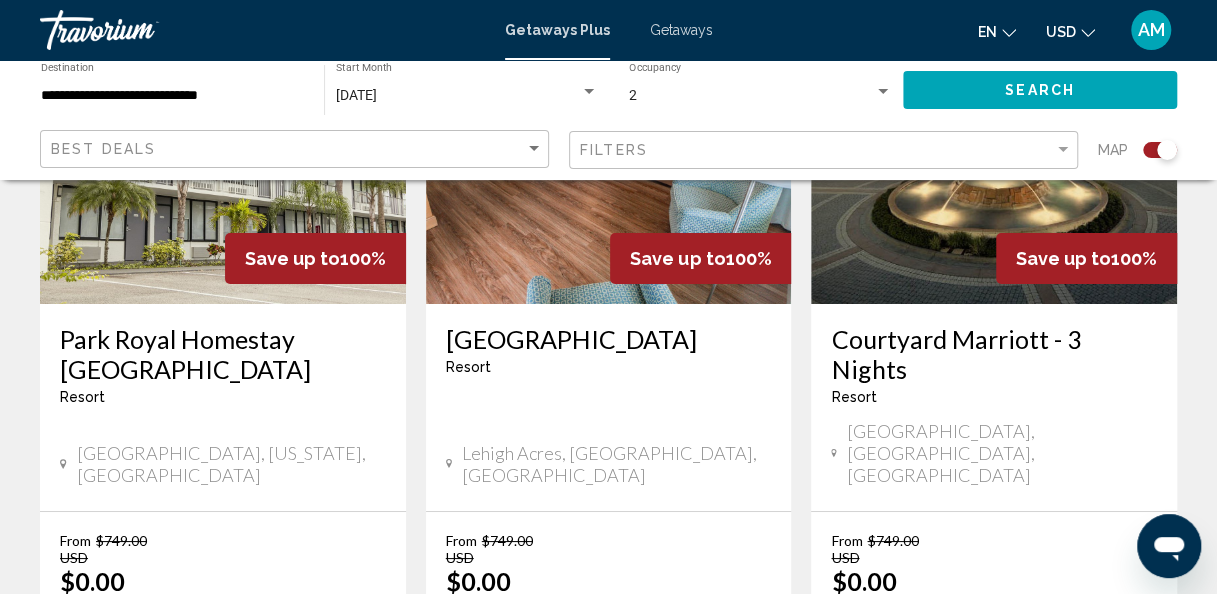 click on "page  2" at bounding box center [608, 786] 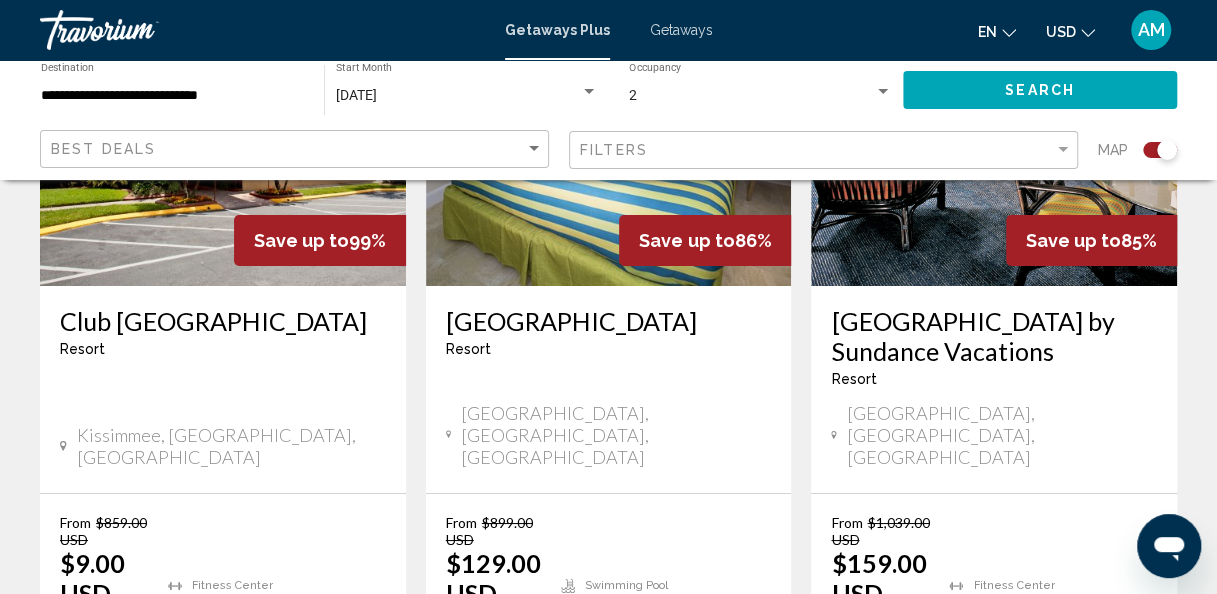 scroll, scrollTop: 3347, scrollLeft: 0, axis: vertical 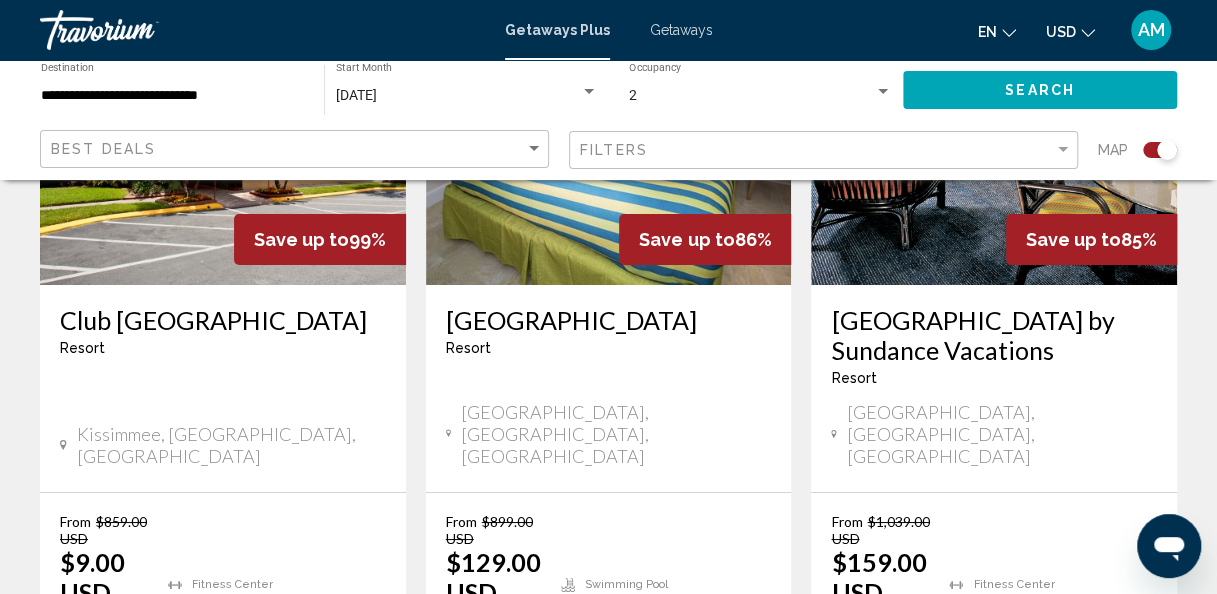 click on "page  3" at bounding box center [678, 767] 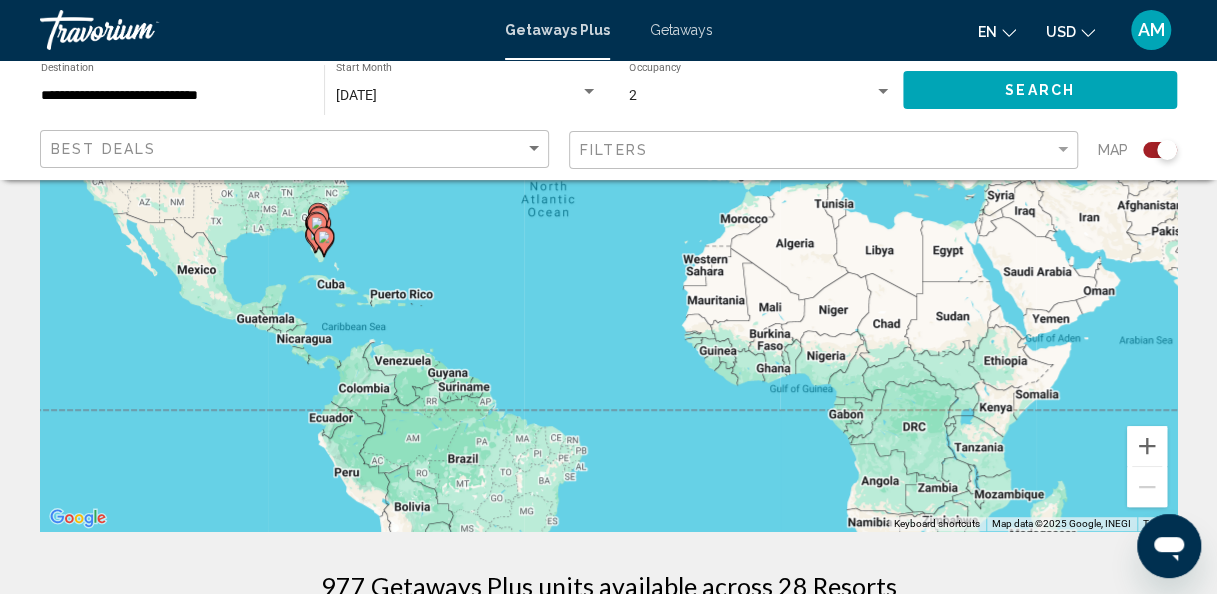 scroll, scrollTop: 0, scrollLeft: 0, axis: both 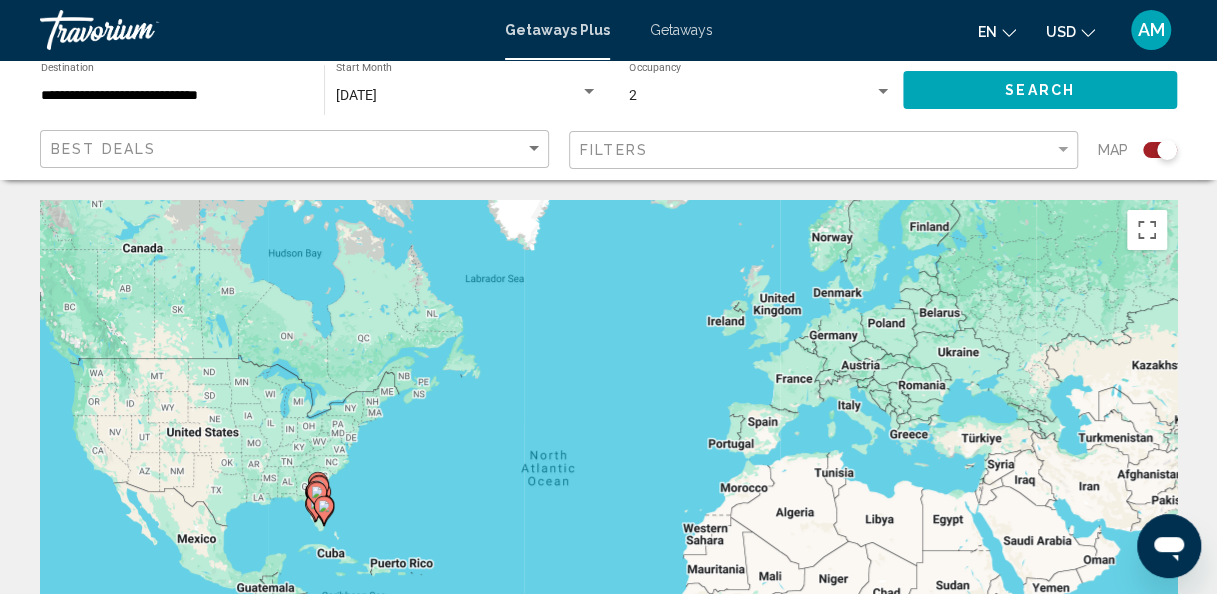 click on "Getaways" at bounding box center [681, 30] 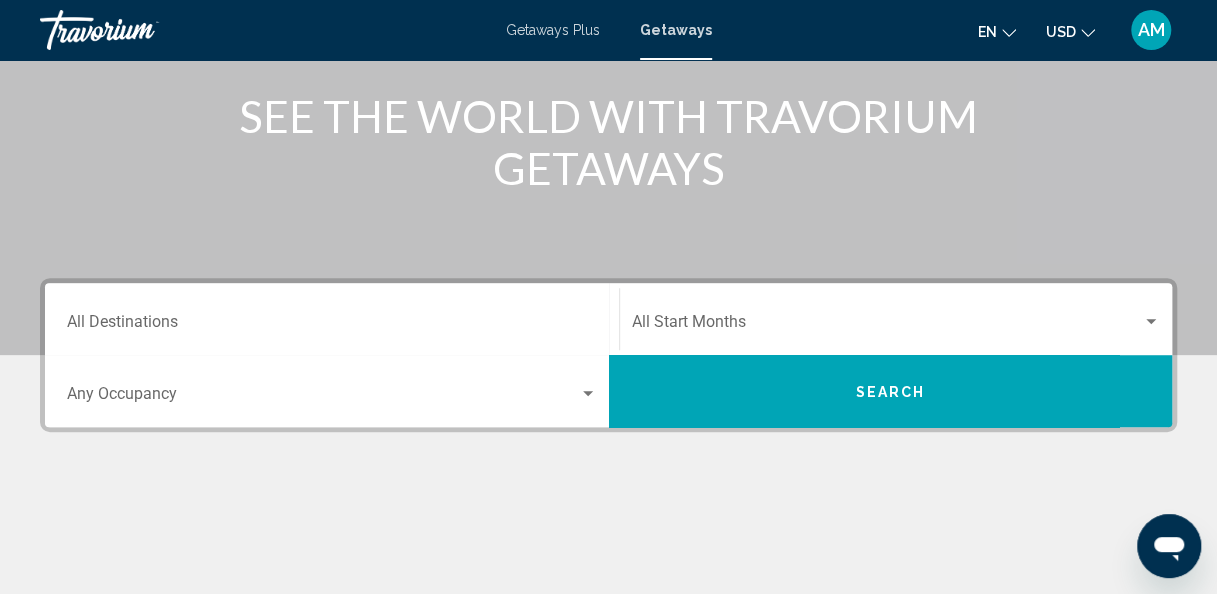 scroll, scrollTop: 264, scrollLeft: 0, axis: vertical 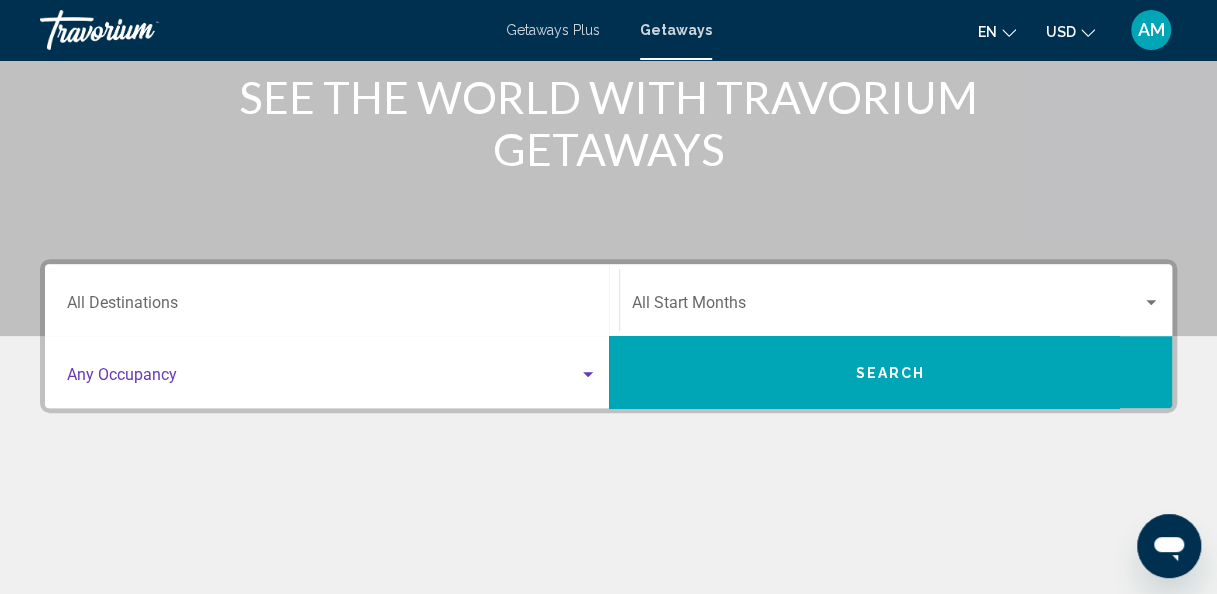 click at bounding box center (588, 375) 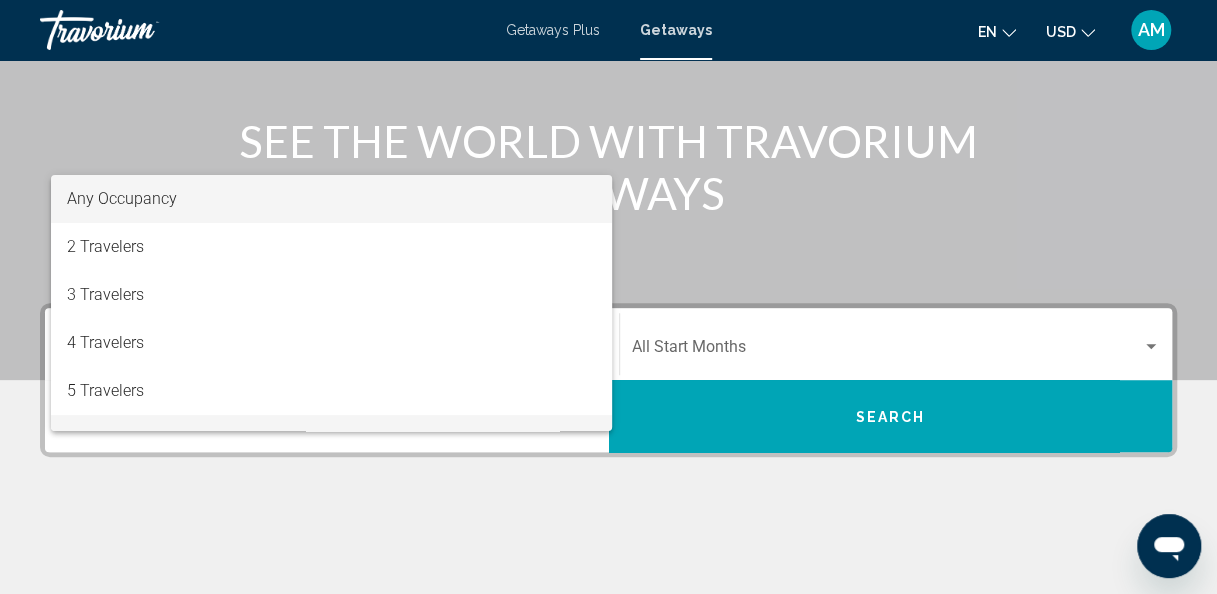 scroll, scrollTop: 220, scrollLeft: 0, axis: vertical 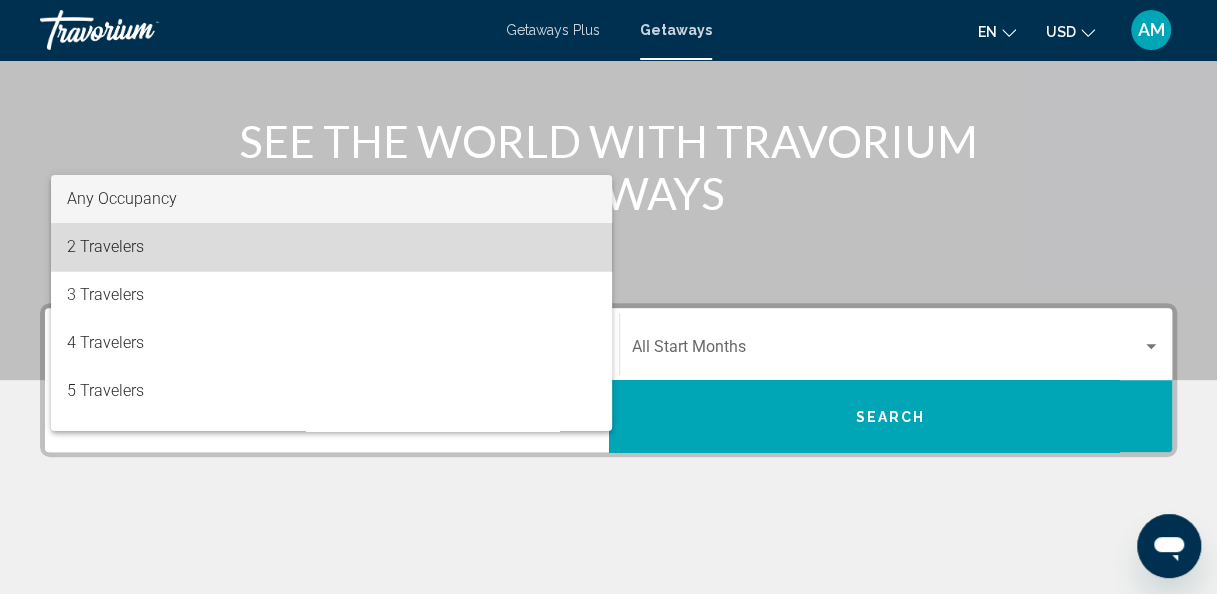 click on "2 Travelers" at bounding box center (332, 247) 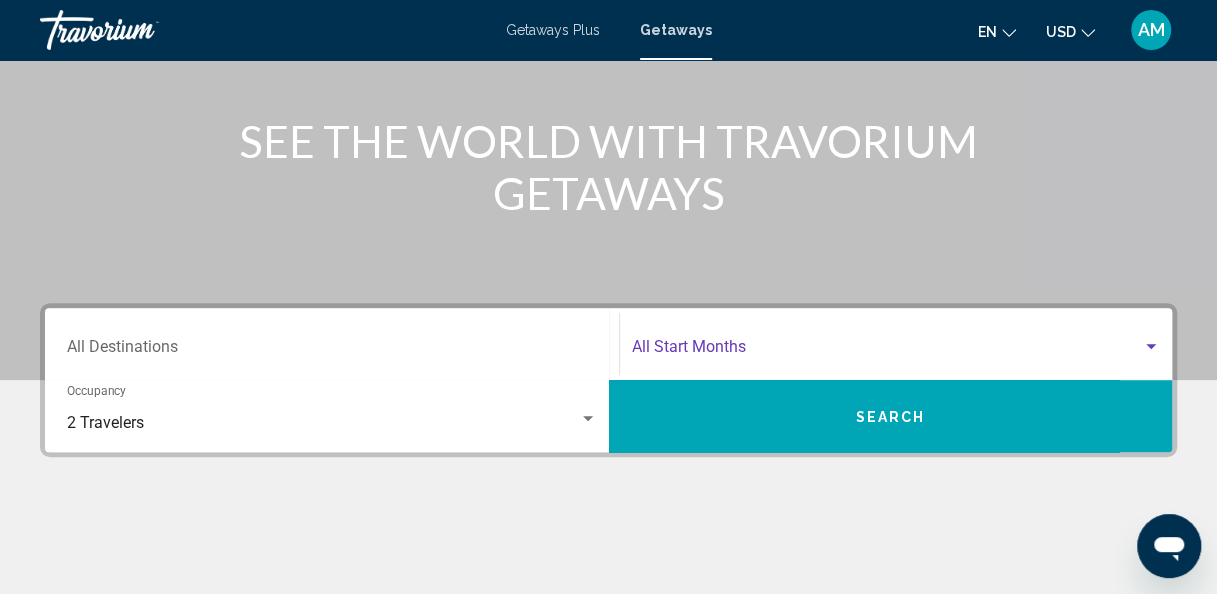 click at bounding box center [1151, 346] 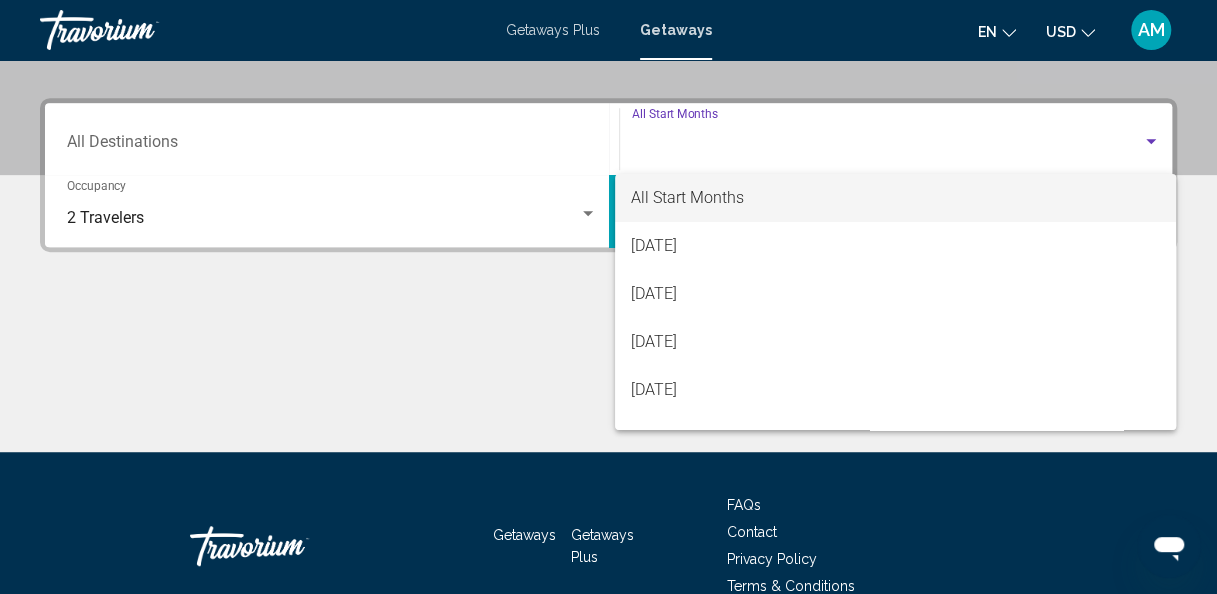 scroll, scrollTop: 458, scrollLeft: 0, axis: vertical 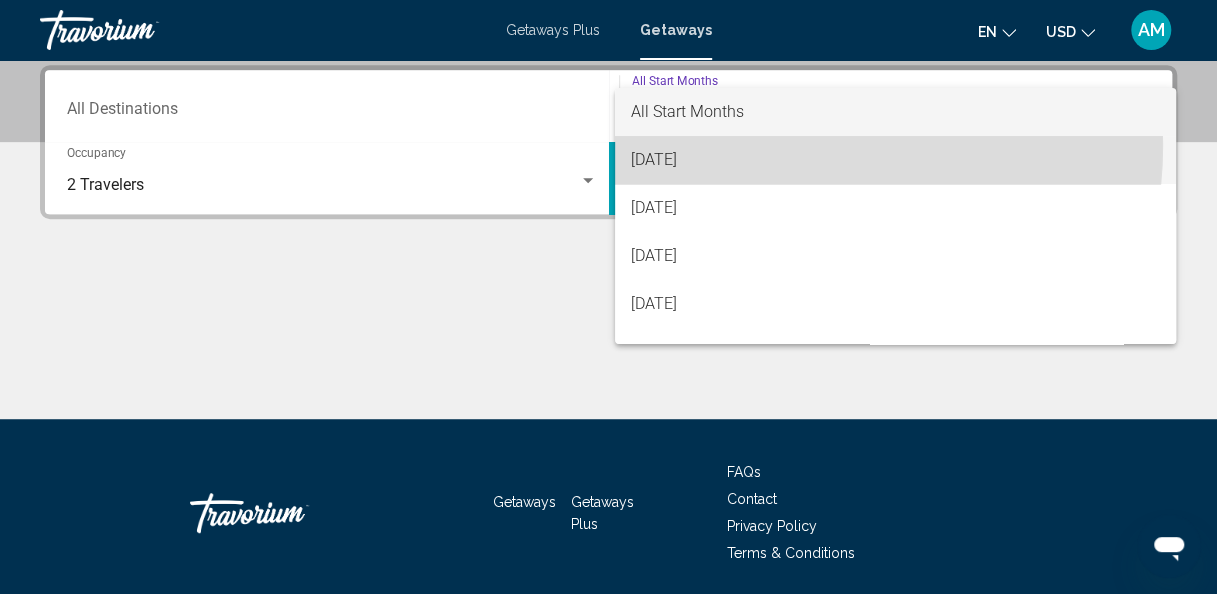 click on "[DATE]" at bounding box center [895, 160] 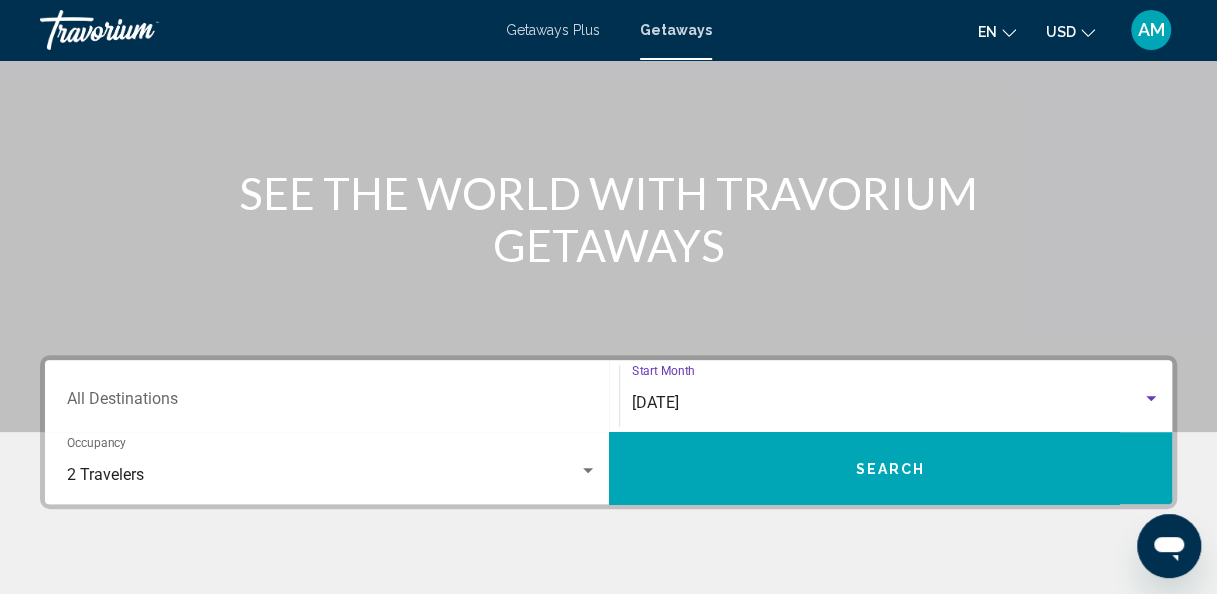 scroll, scrollTop: 238, scrollLeft: 0, axis: vertical 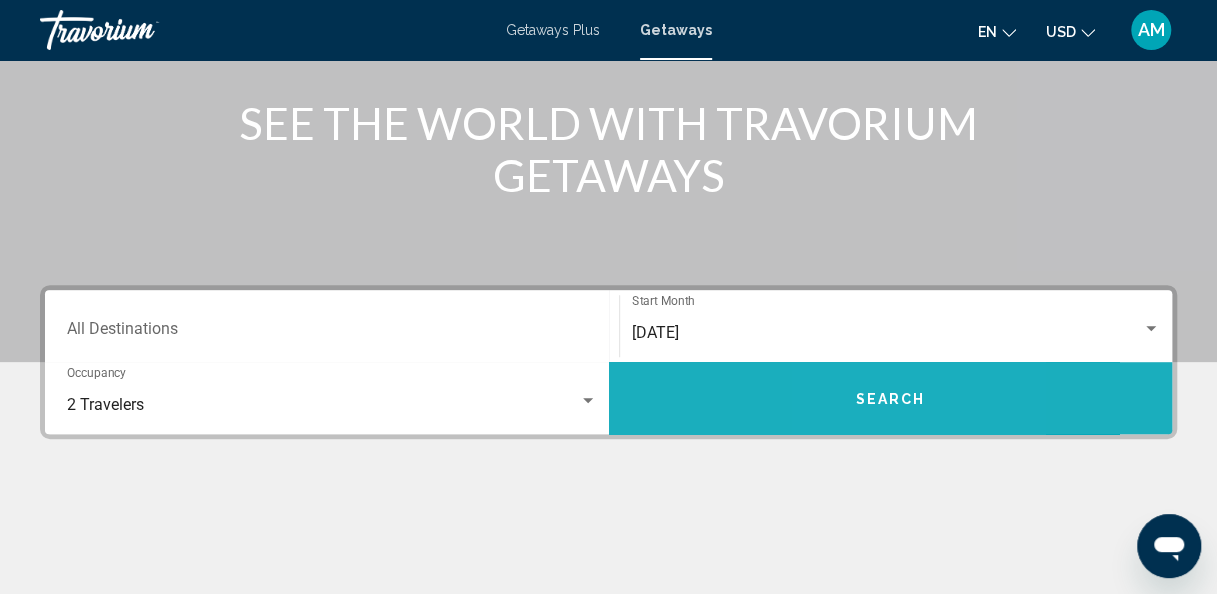 click on "Search" at bounding box center (890, 399) 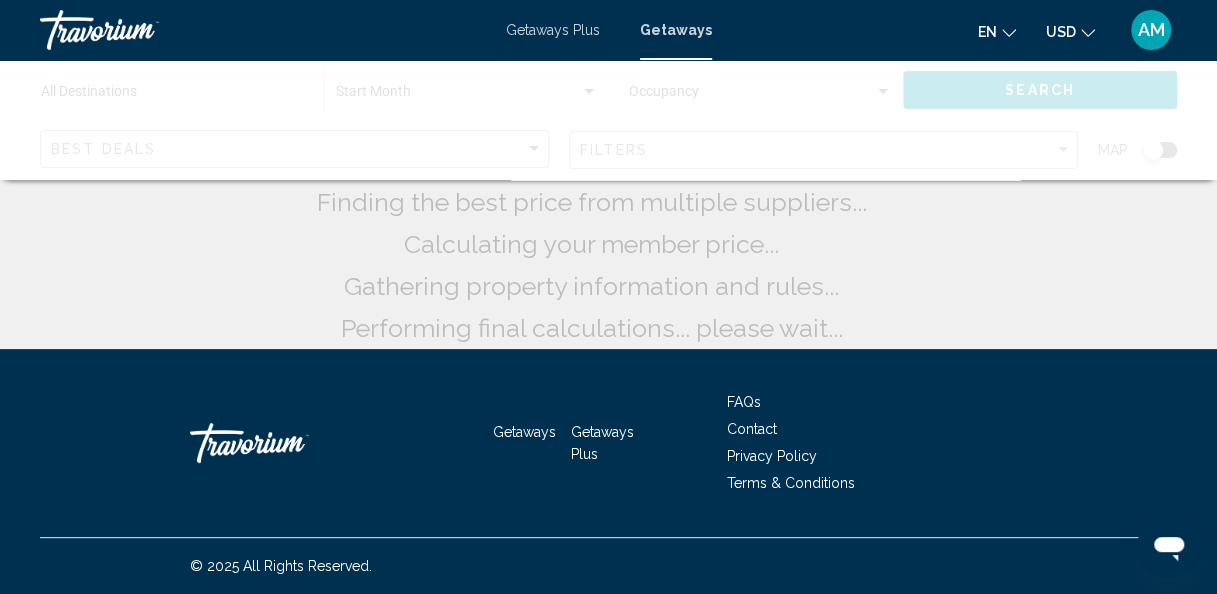 scroll, scrollTop: 0, scrollLeft: 0, axis: both 